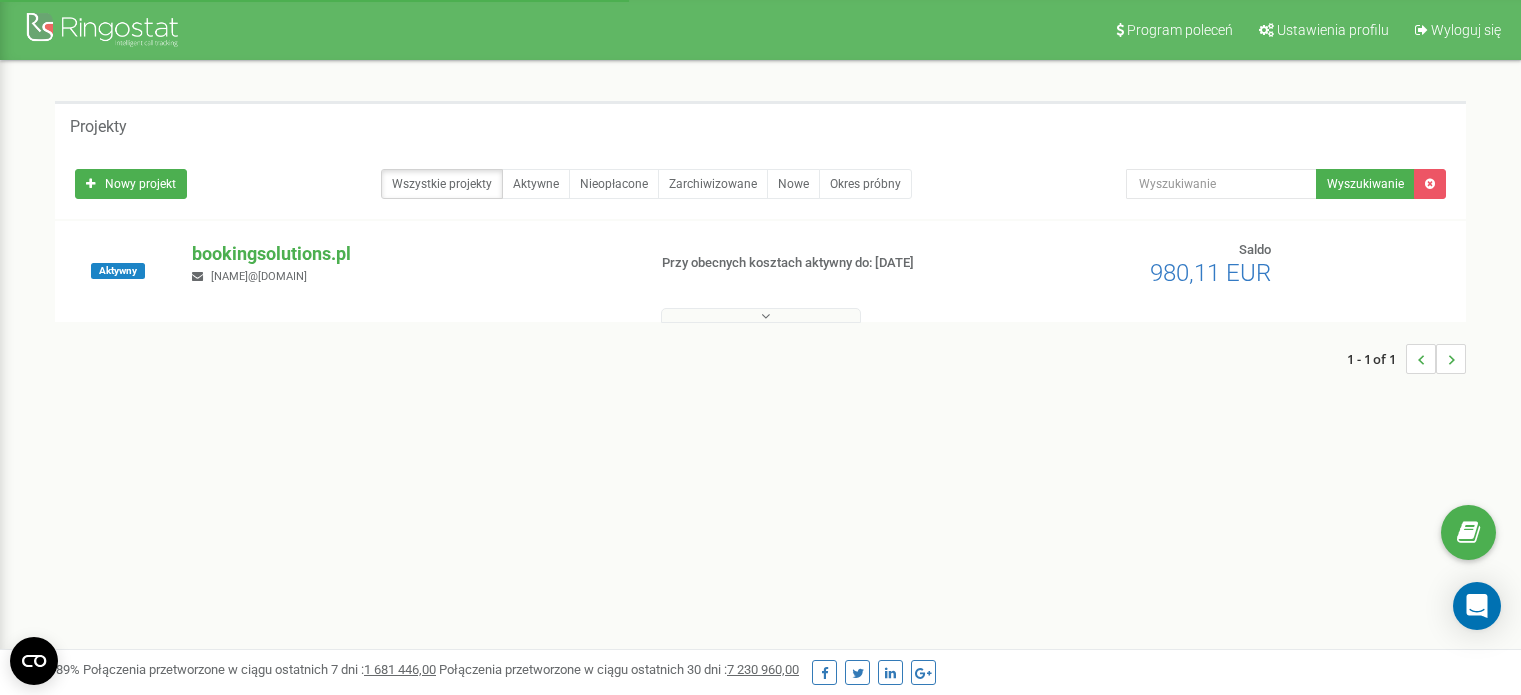 scroll, scrollTop: 0, scrollLeft: 0, axis: both 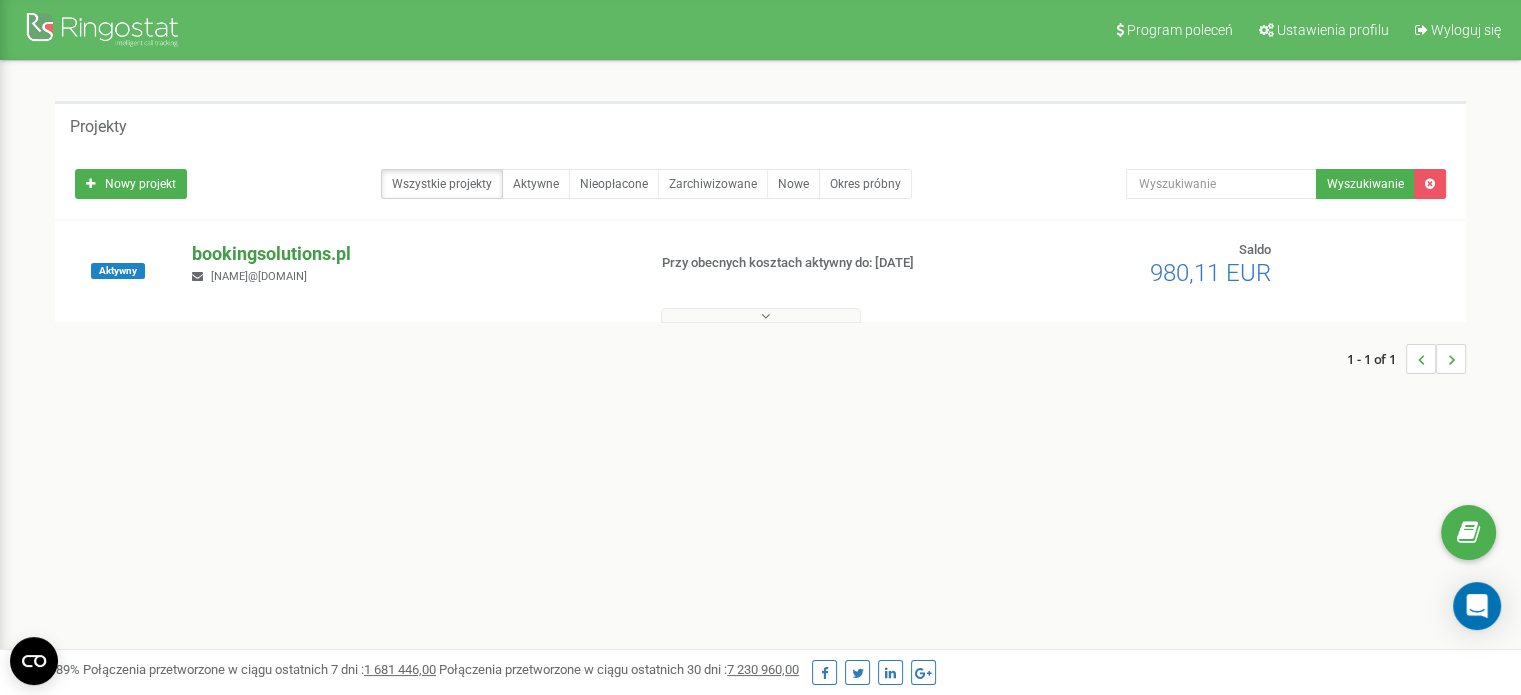 click on "bookingsolutions.pl" at bounding box center (410, 254) 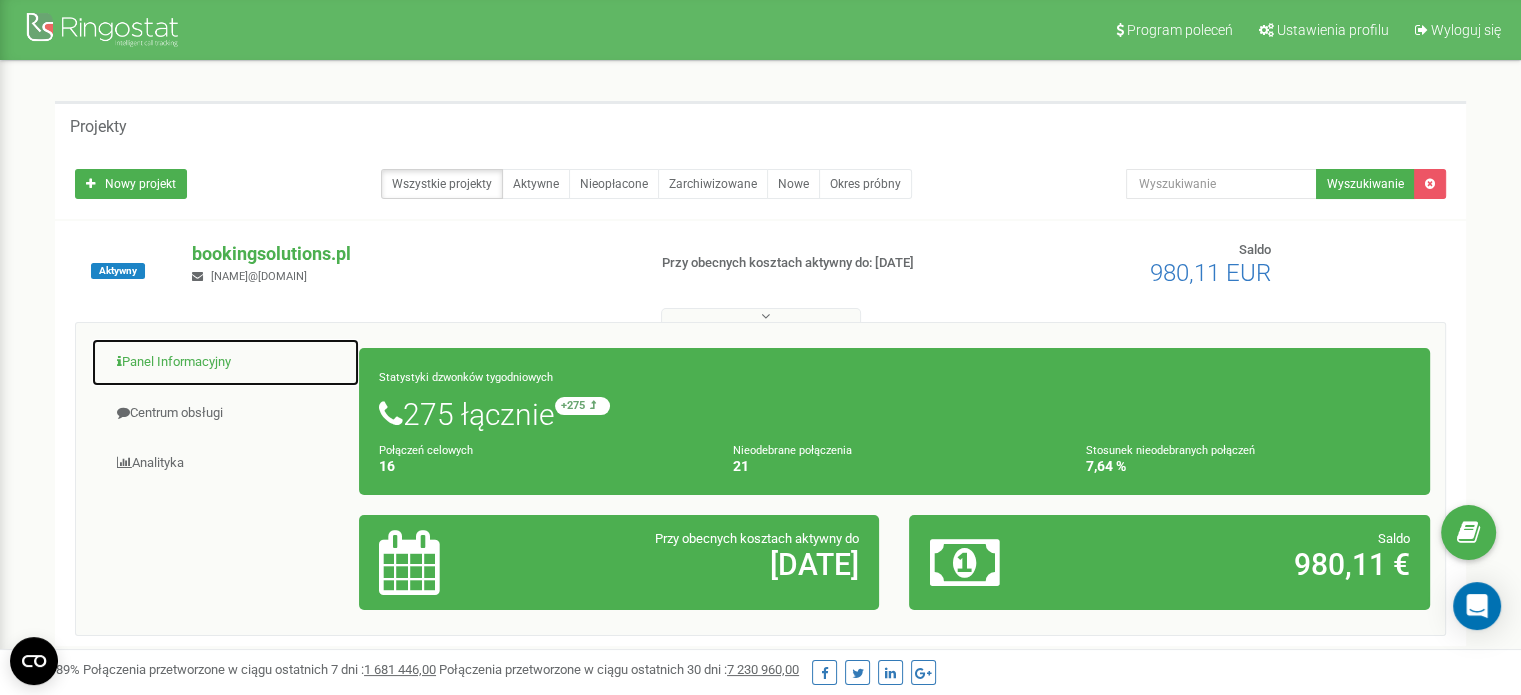 click on "Panel Informacyjny" at bounding box center (225, 362) 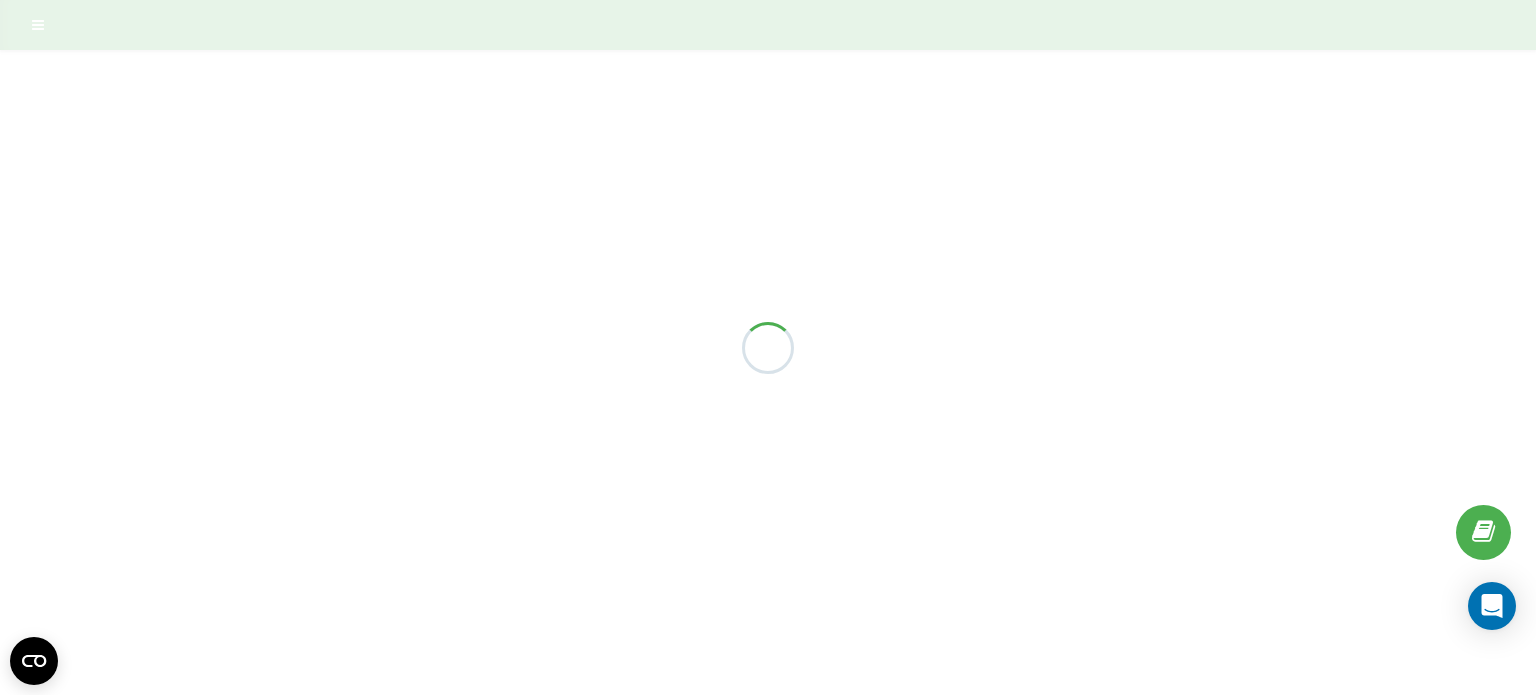scroll, scrollTop: 0, scrollLeft: 0, axis: both 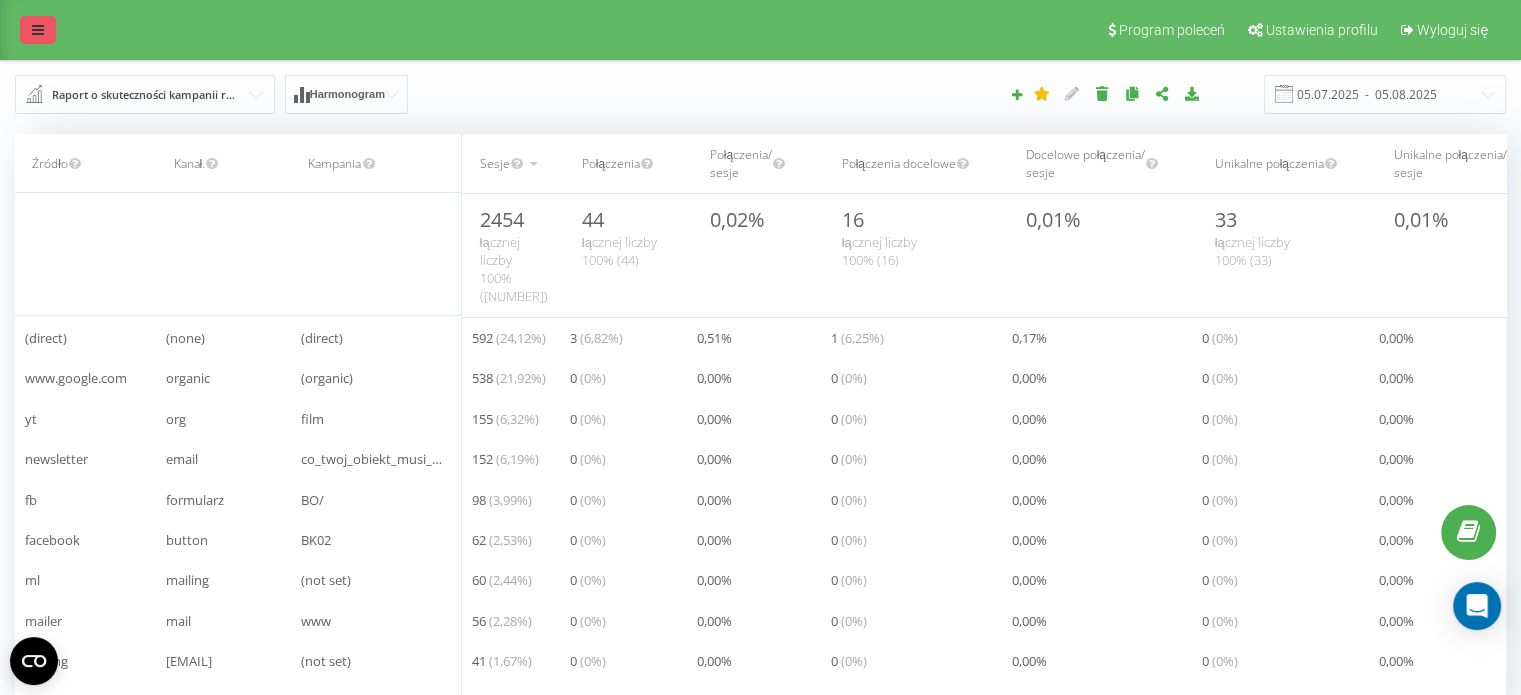 click at bounding box center (38, 30) 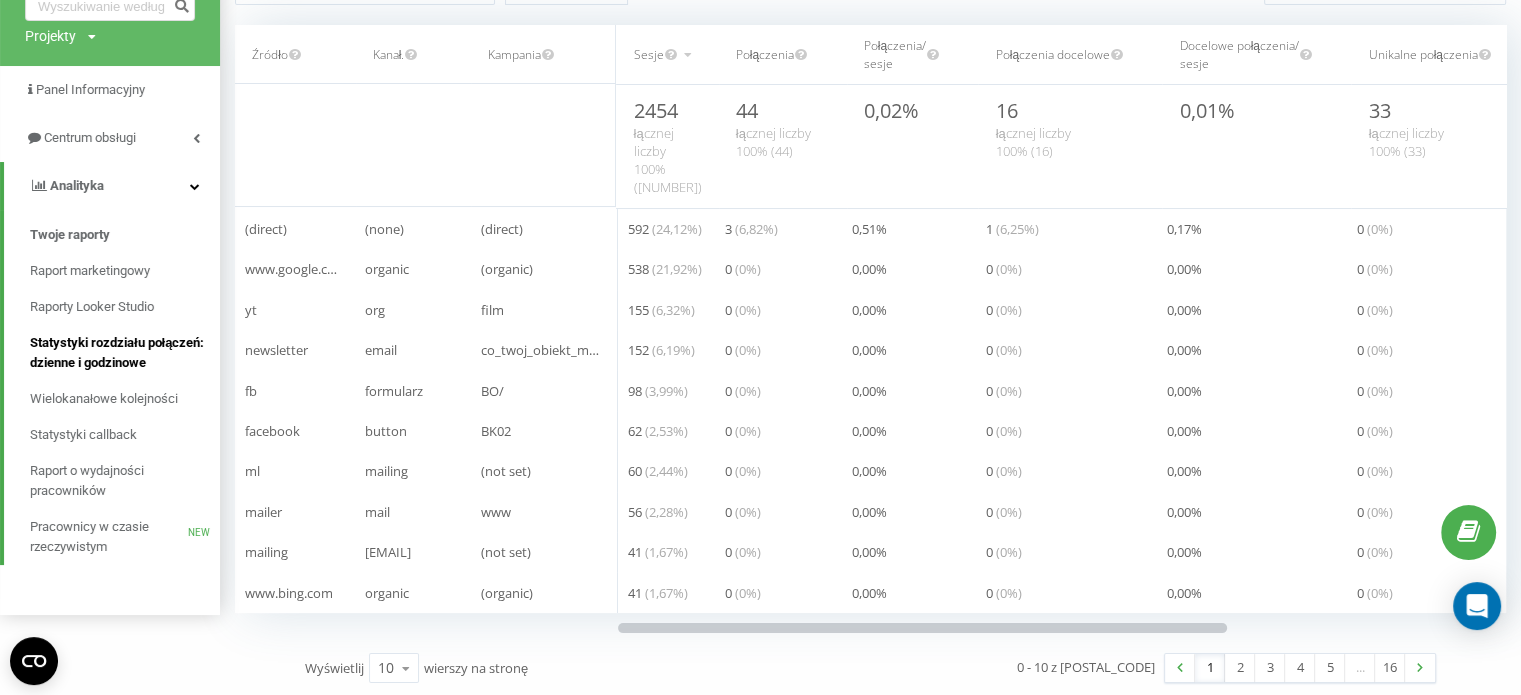 click on "Statystyki rozdziału połączeń: dzienne i godzinowe" at bounding box center (120, 353) 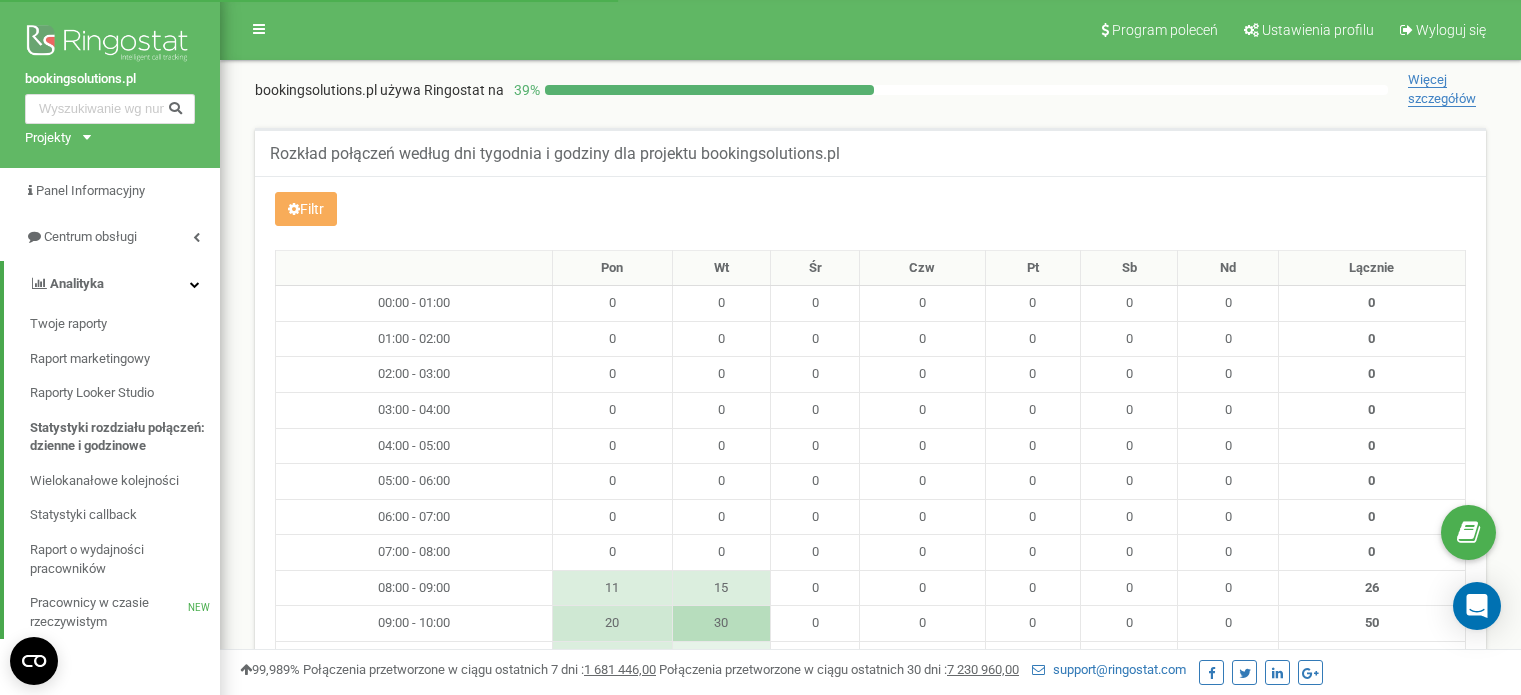scroll, scrollTop: 0, scrollLeft: 0, axis: both 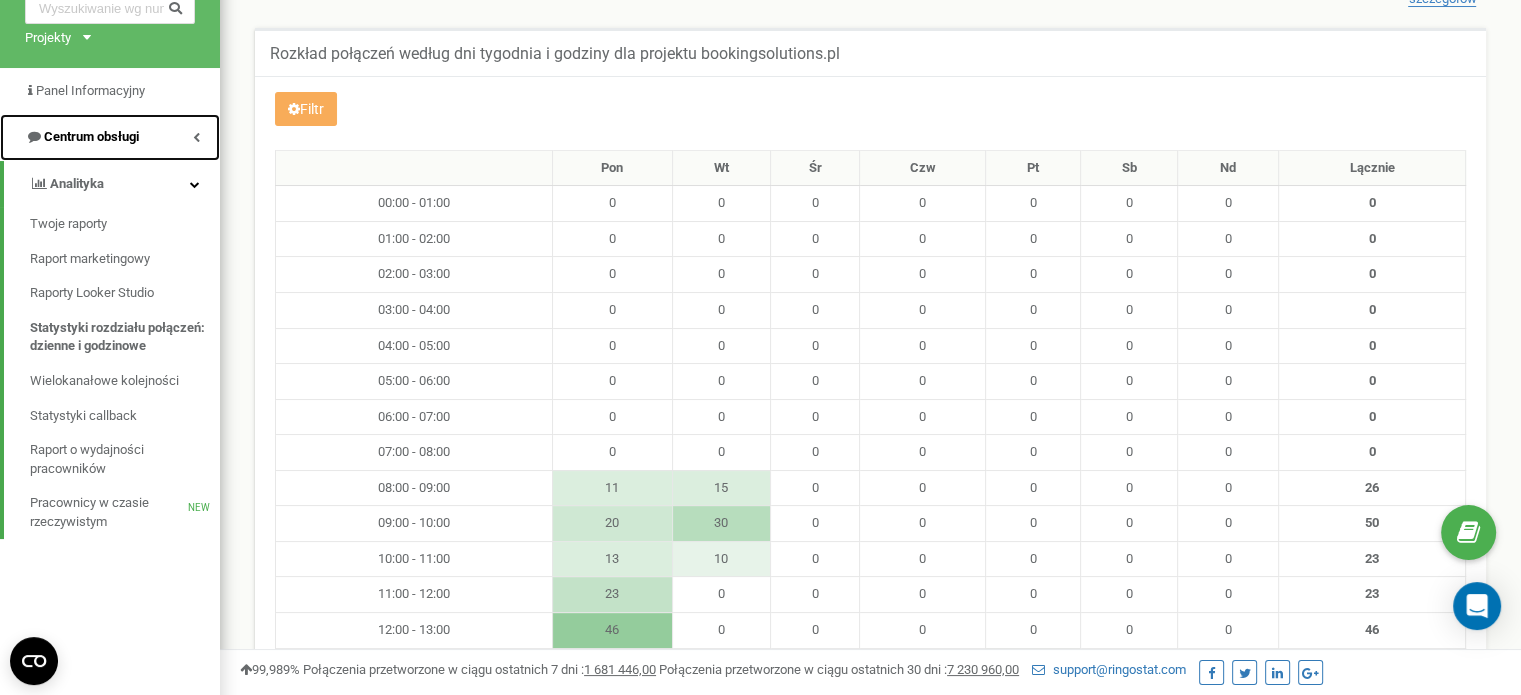 click on "Centrum obsługi" at bounding box center (110, 137) 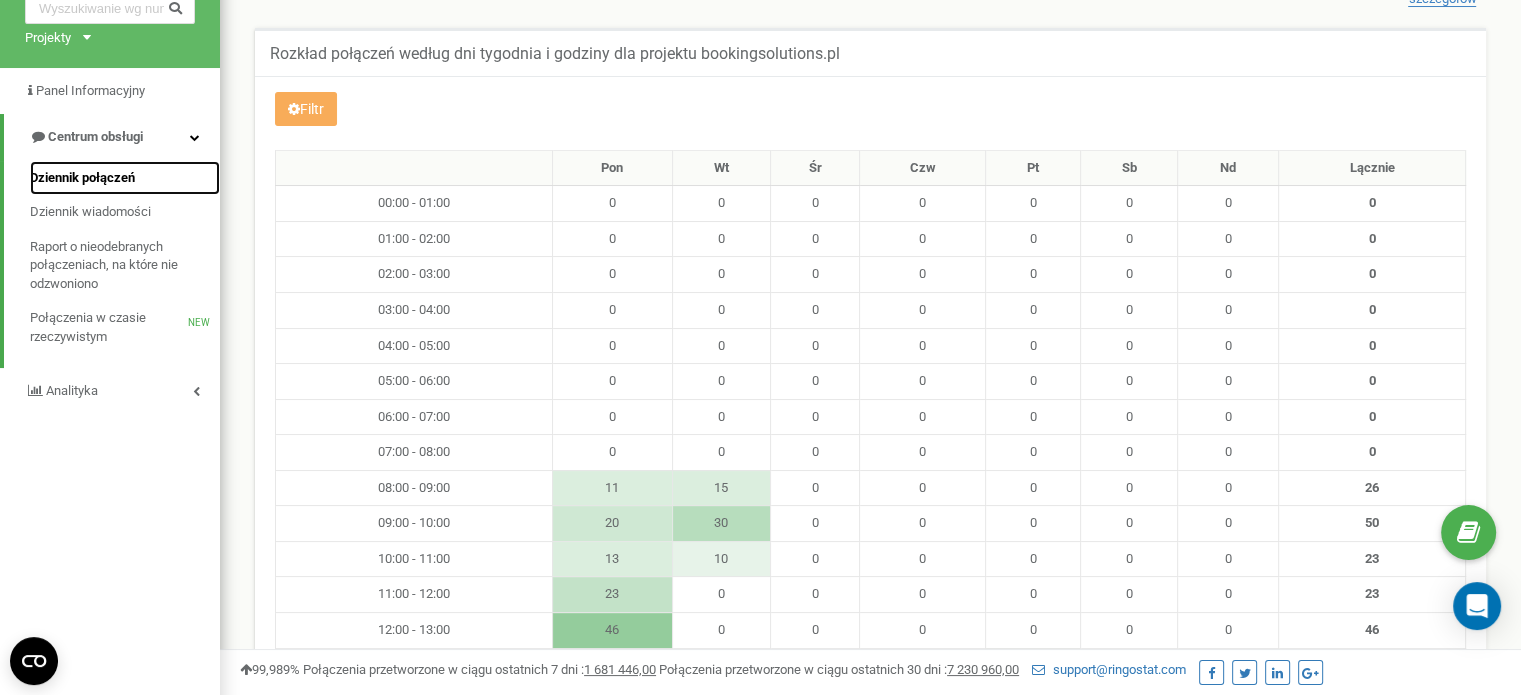 click on "Dziennik połączeń" at bounding box center [82, 178] 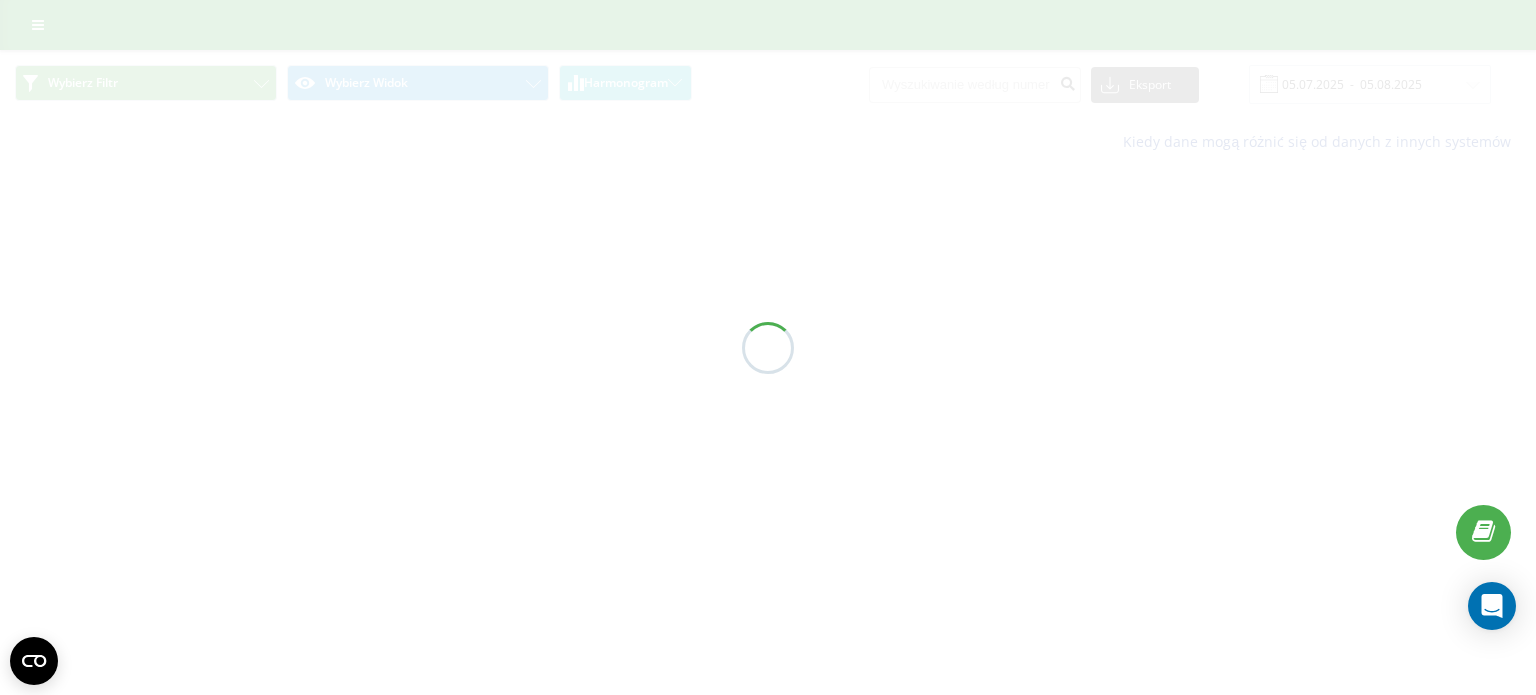 scroll, scrollTop: 0, scrollLeft: 0, axis: both 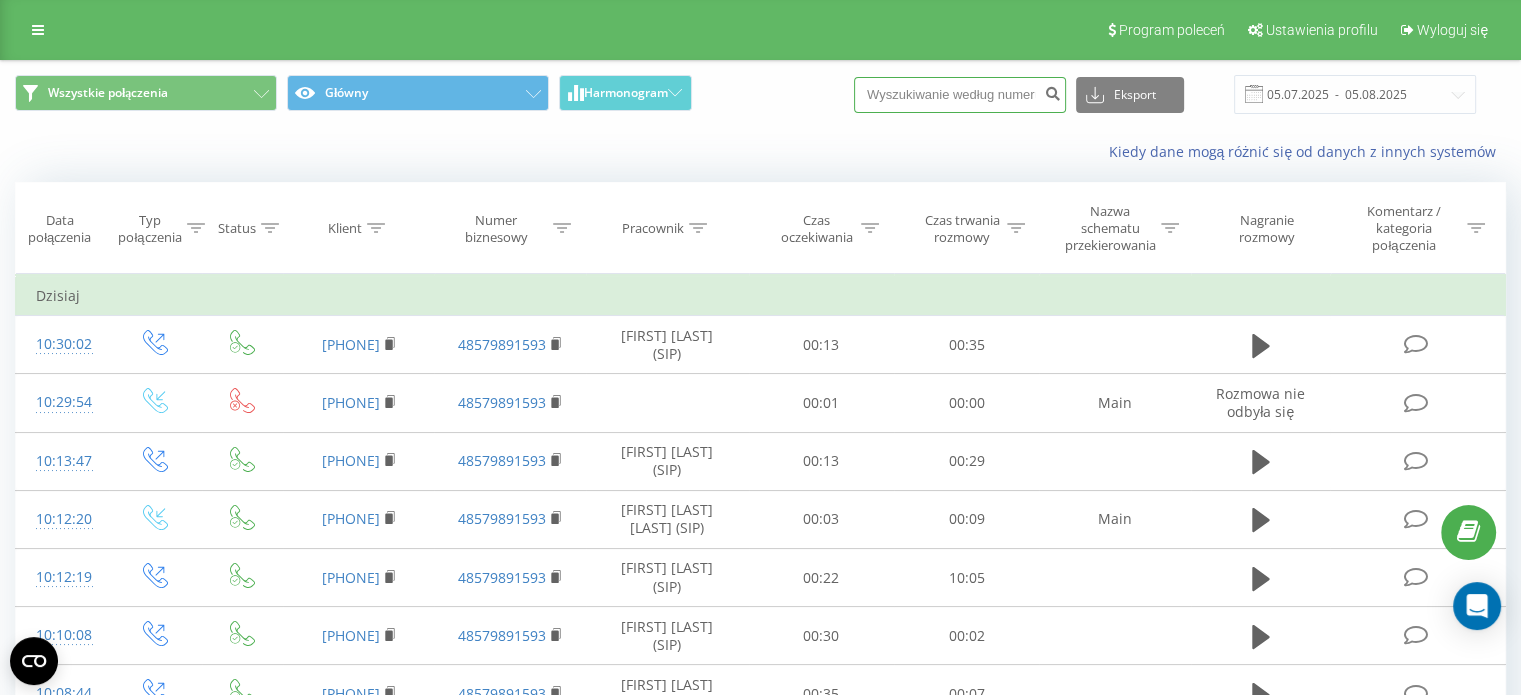 click at bounding box center (960, 95) 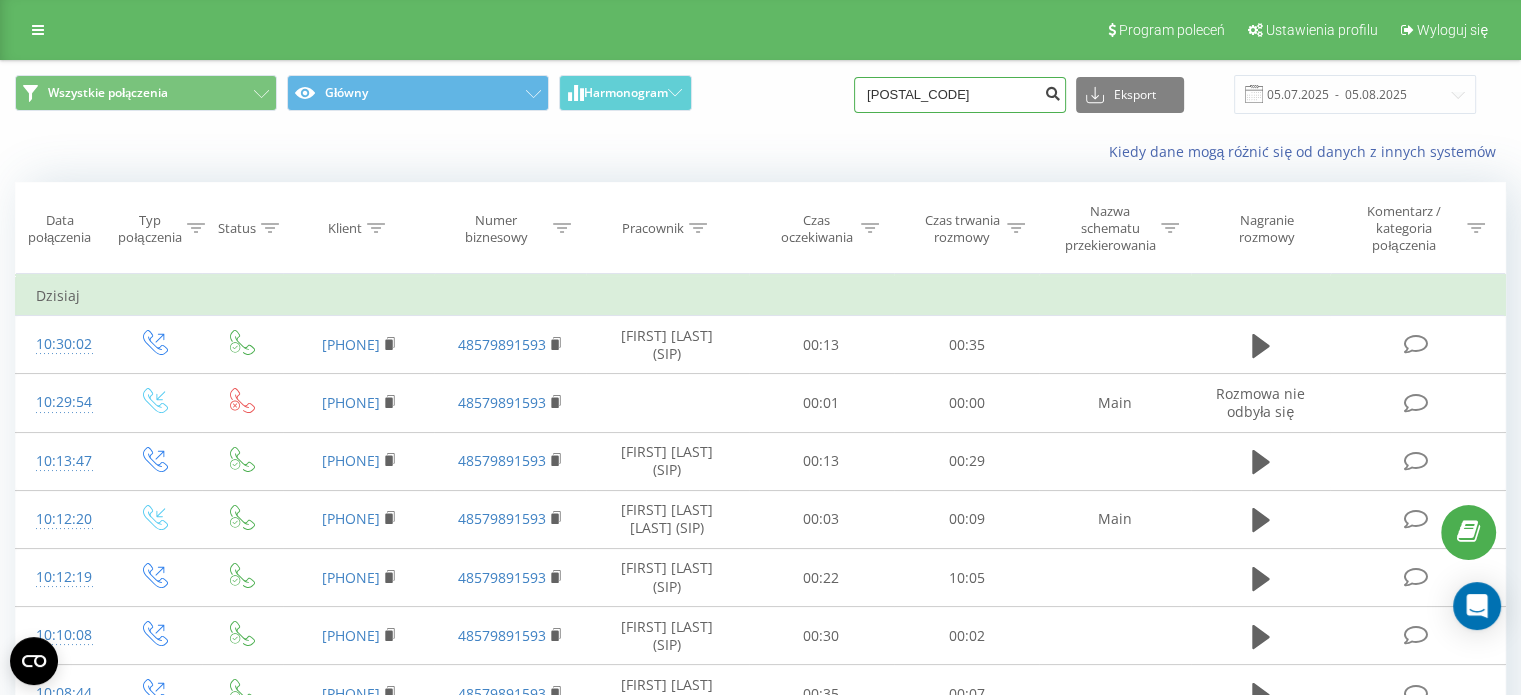 type on "22 164 78 88" 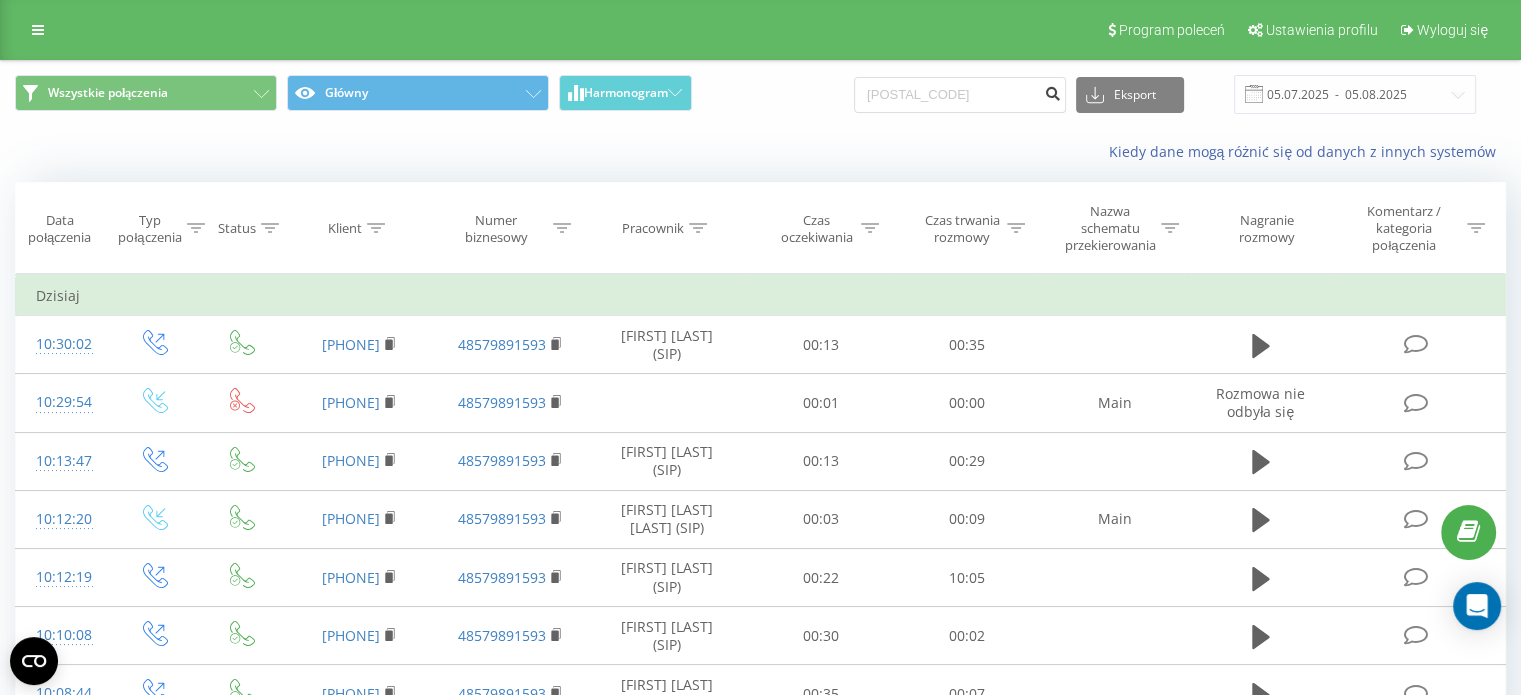 click at bounding box center (1052, 91) 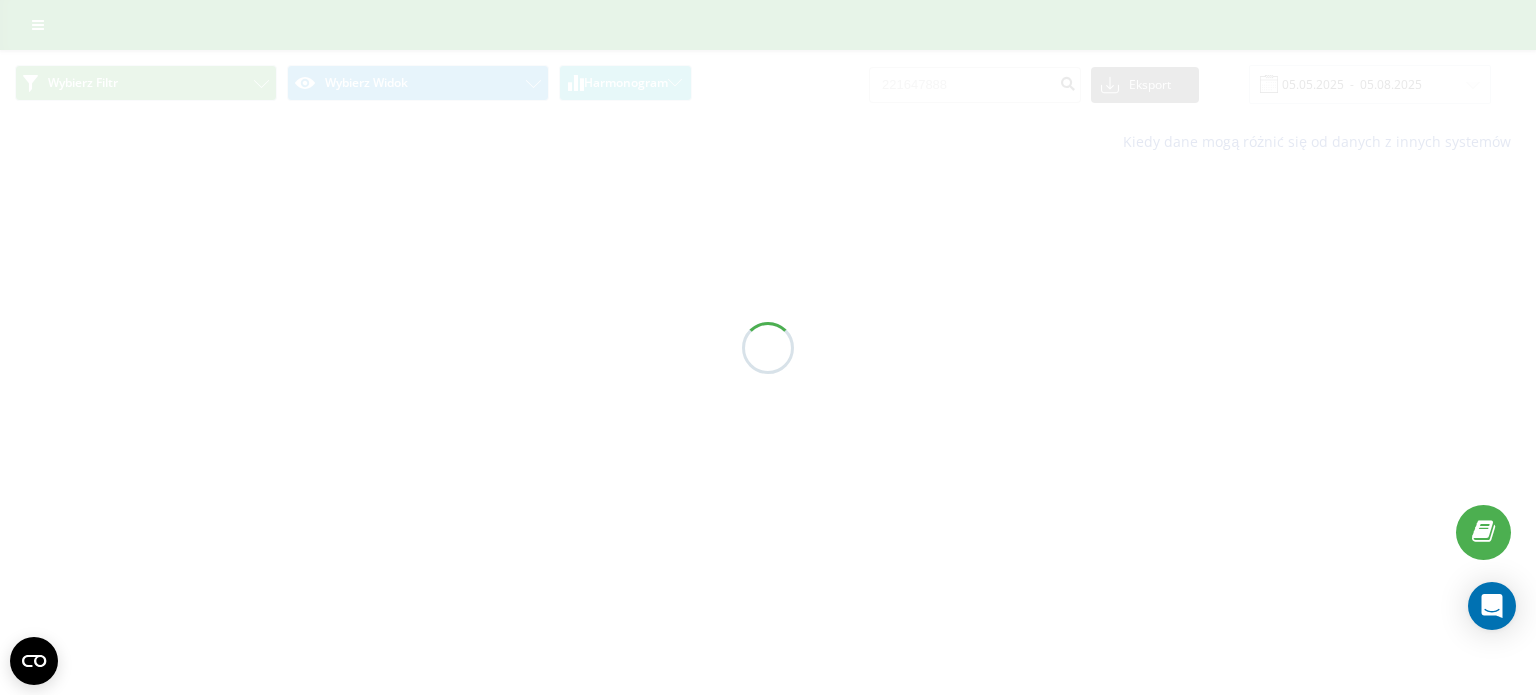 scroll, scrollTop: 0, scrollLeft: 0, axis: both 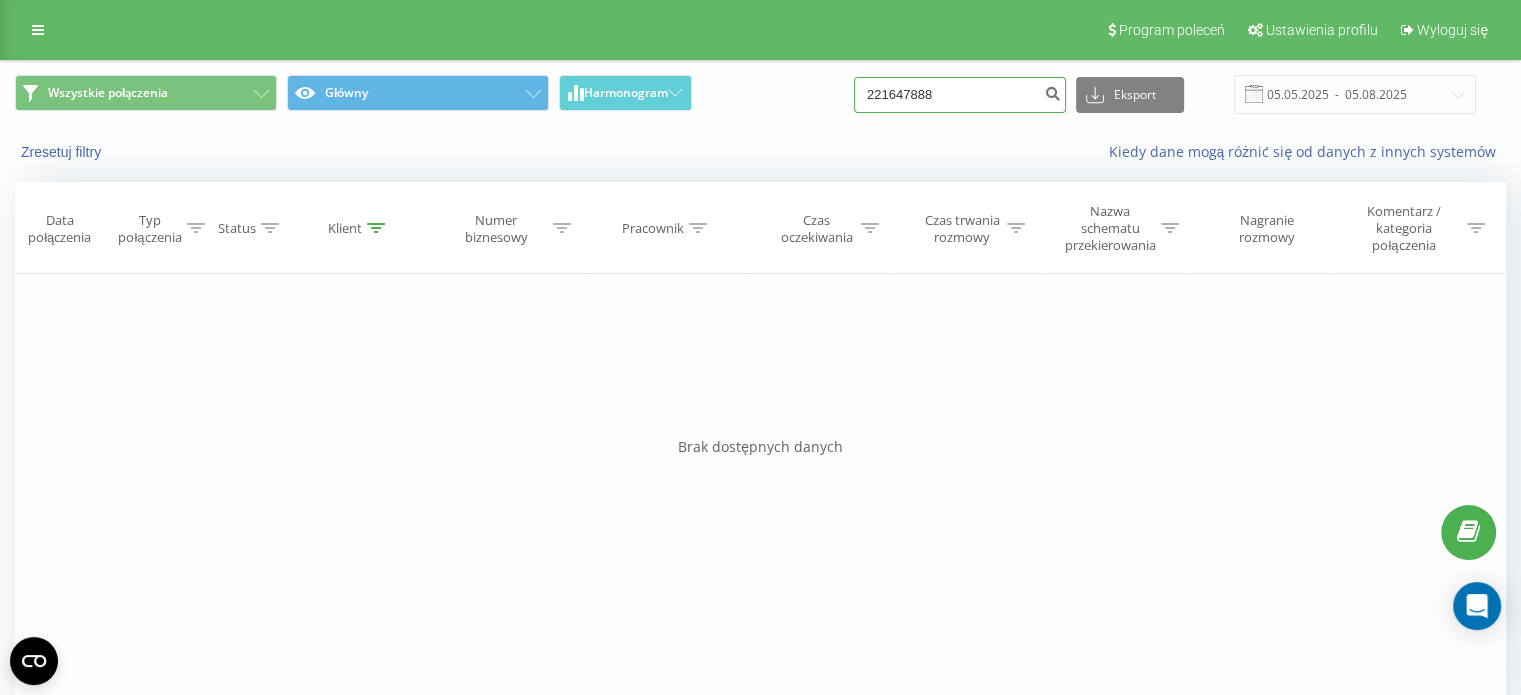 drag, startPoint x: 613, startPoint y: 59, endPoint x: 488, endPoint y: 38, distance: 126.751724 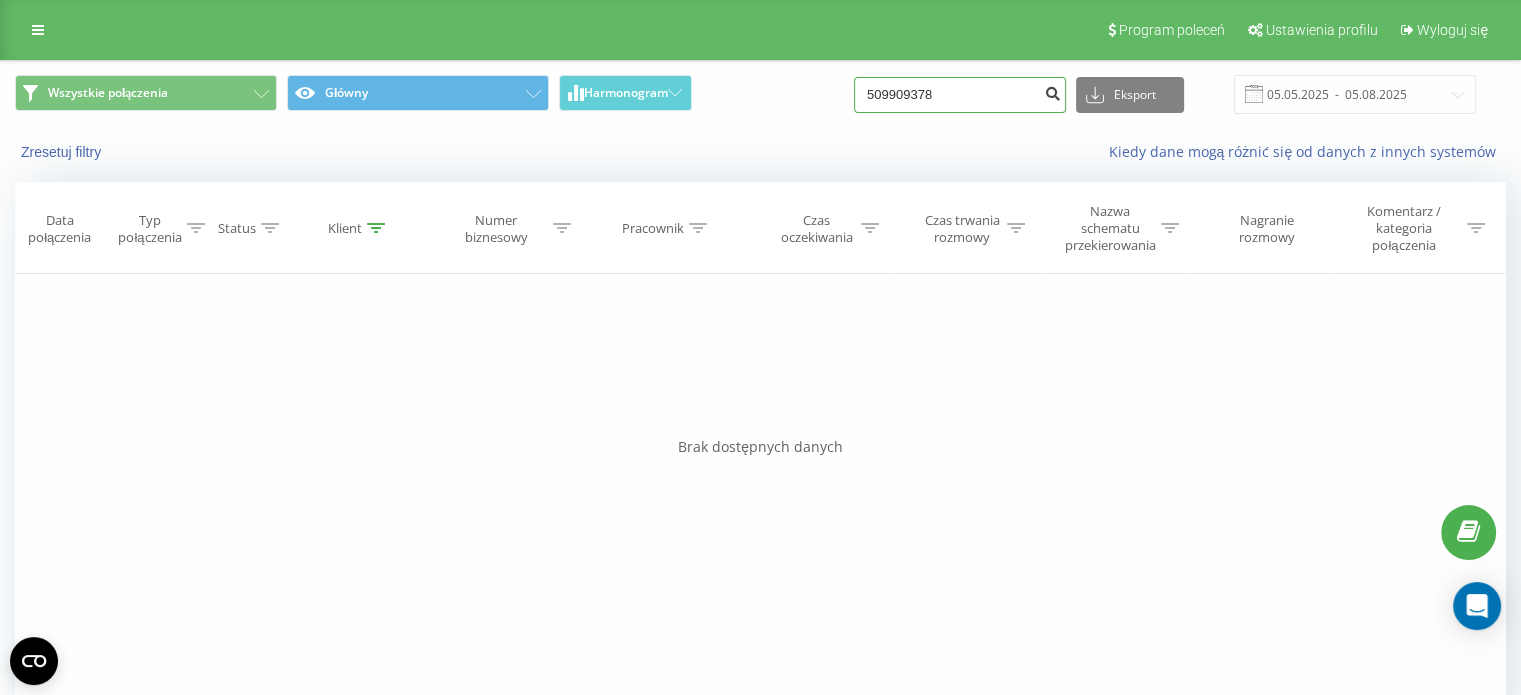type on "509909378" 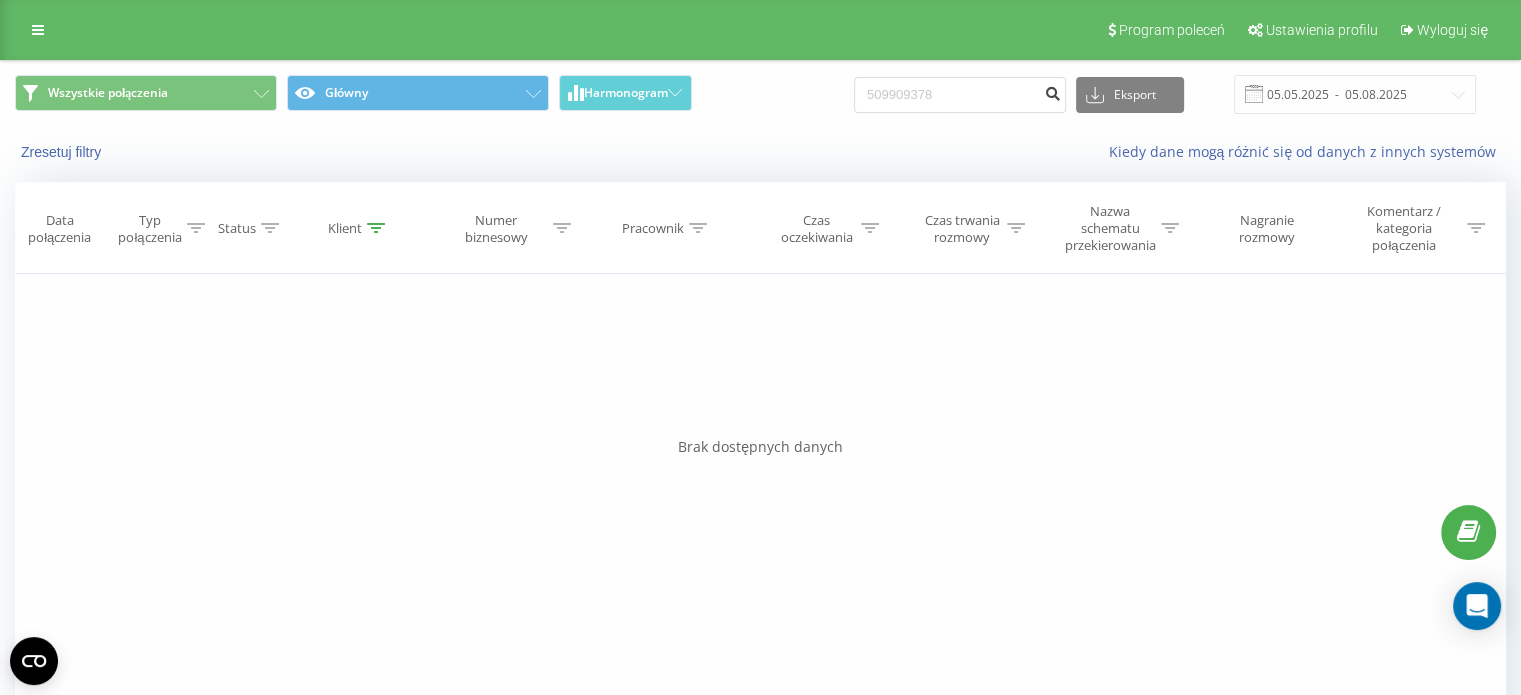 click at bounding box center (1052, 91) 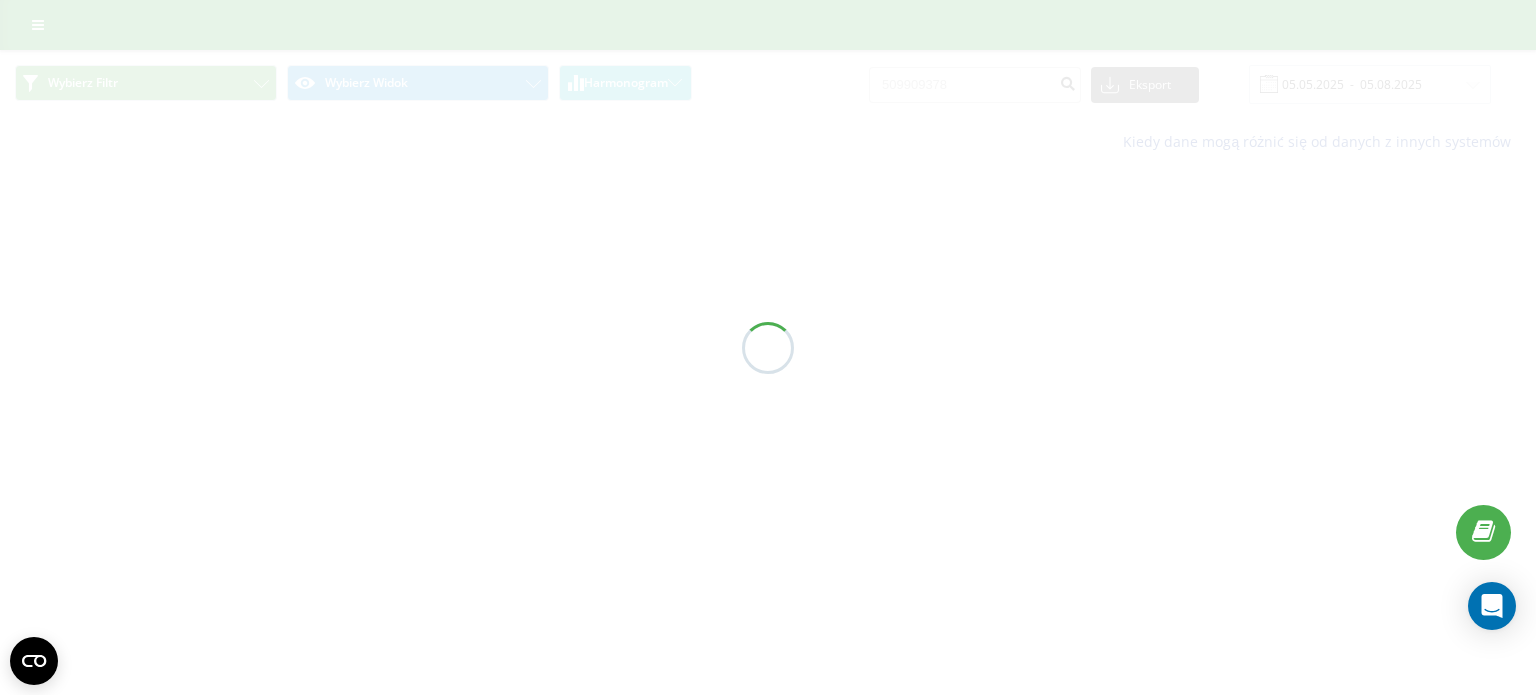 scroll, scrollTop: 0, scrollLeft: 0, axis: both 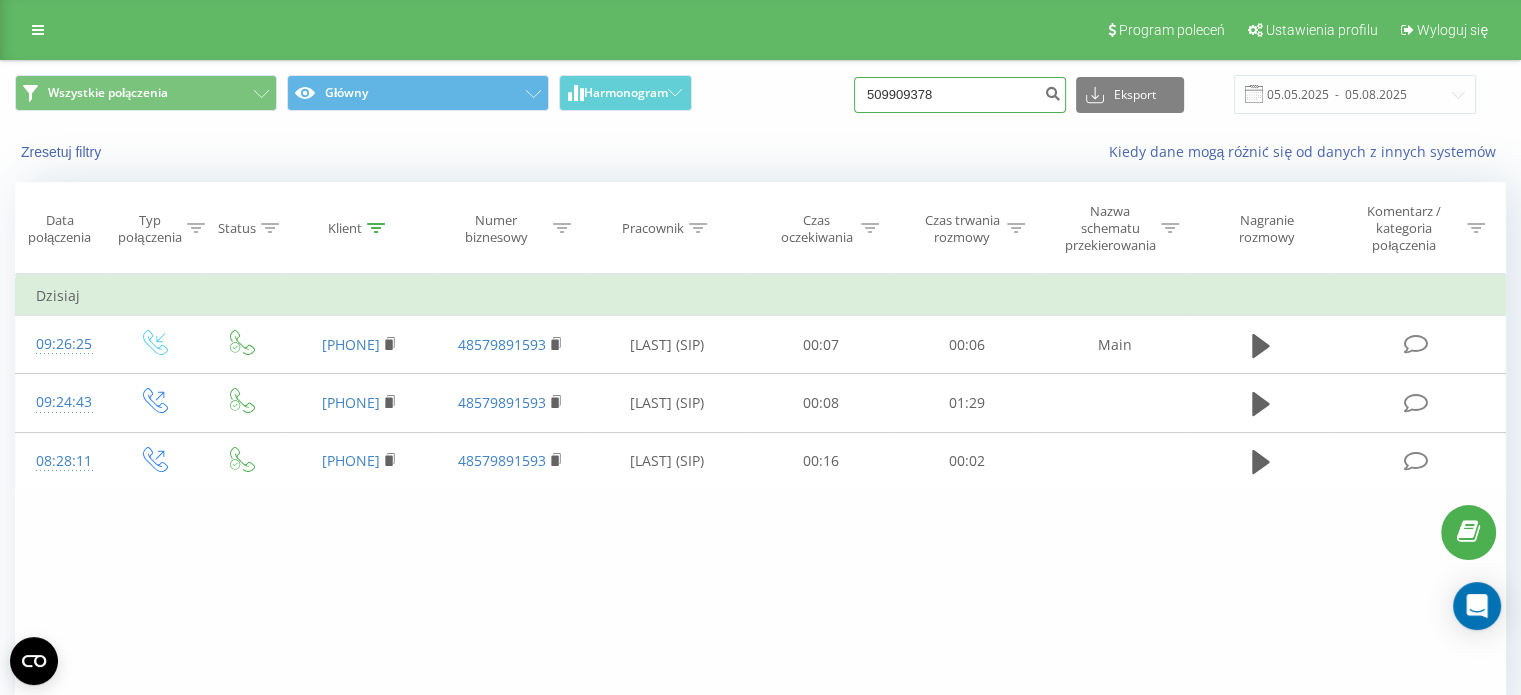 drag, startPoint x: 994, startPoint y: 89, endPoint x: 695, endPoint y: 131, distance: 301.93542 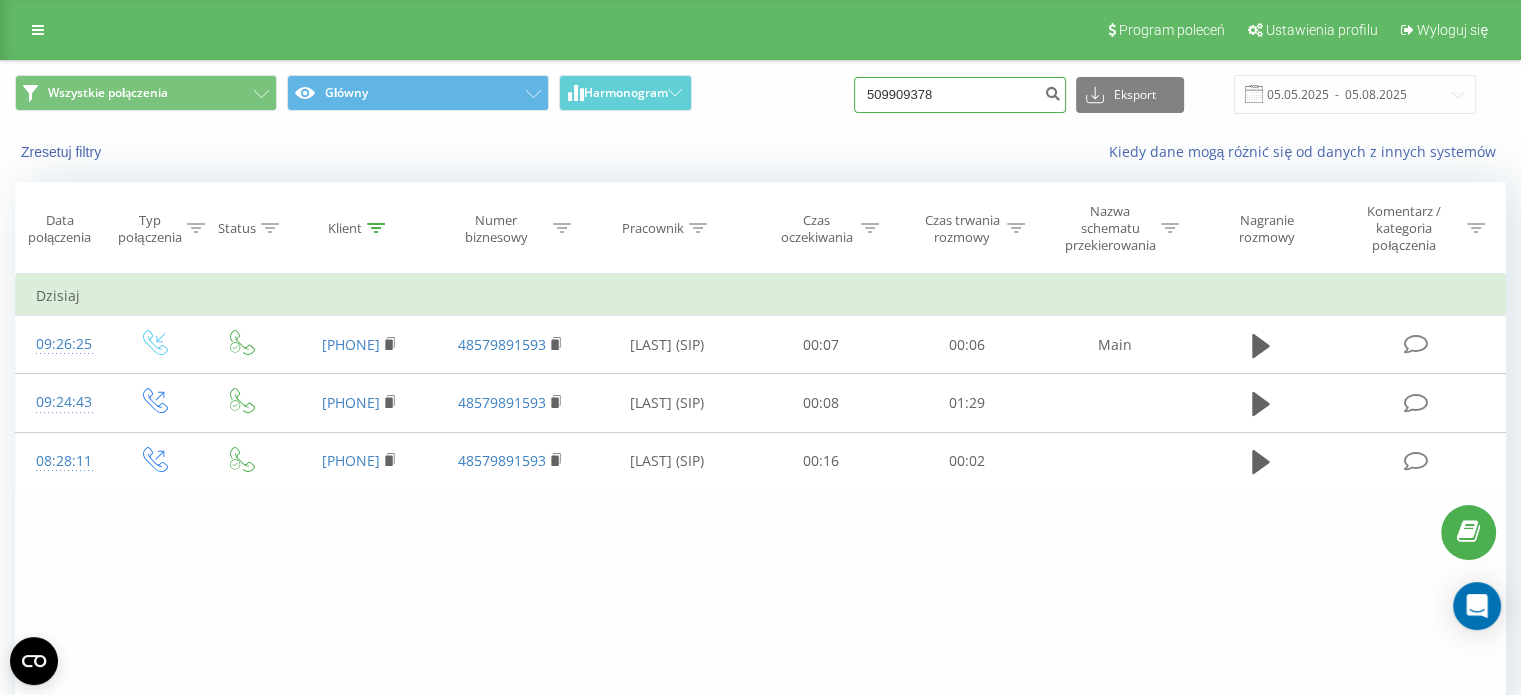 click on "509909378" at bounding box center (960, 95) 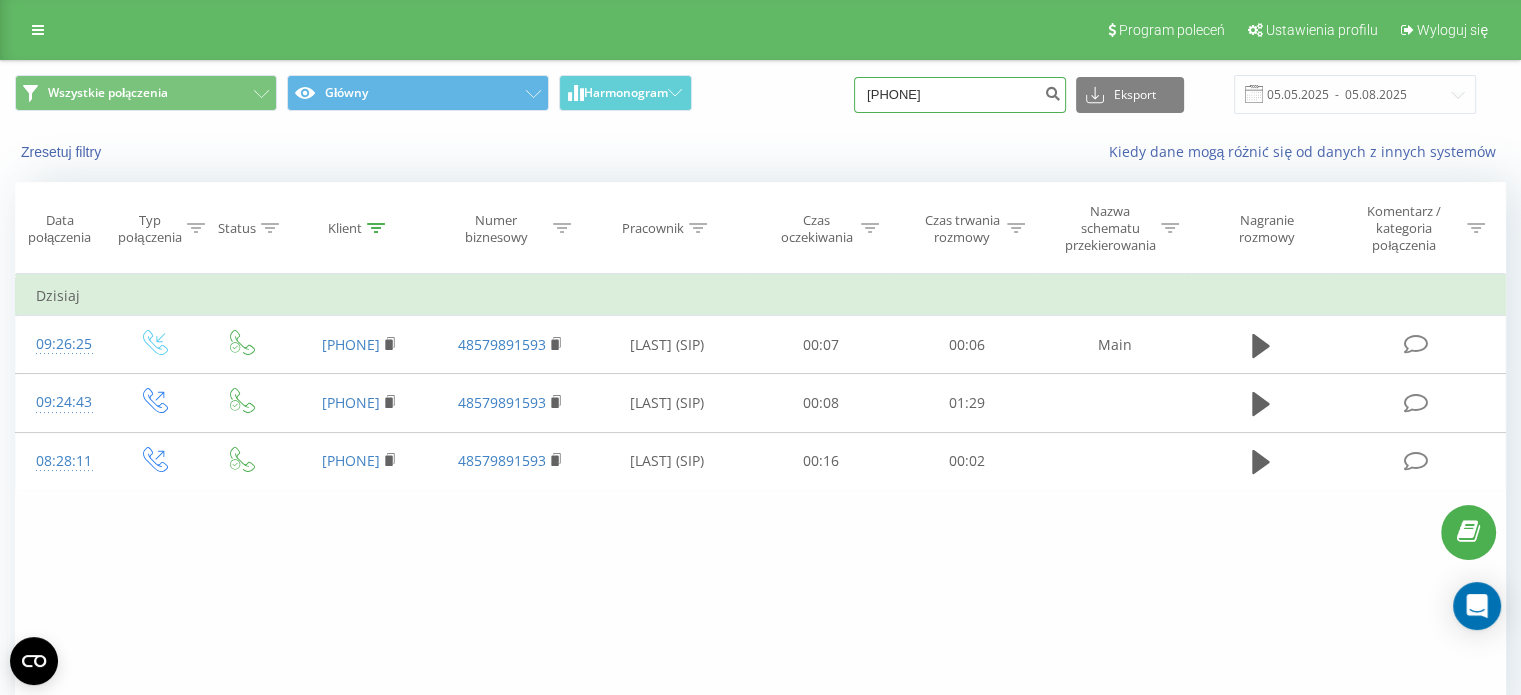 drag, startPoint x: 1040, startPoint y: 101, endPoint x: 567, endPoint y: 53, distance: 475.4293 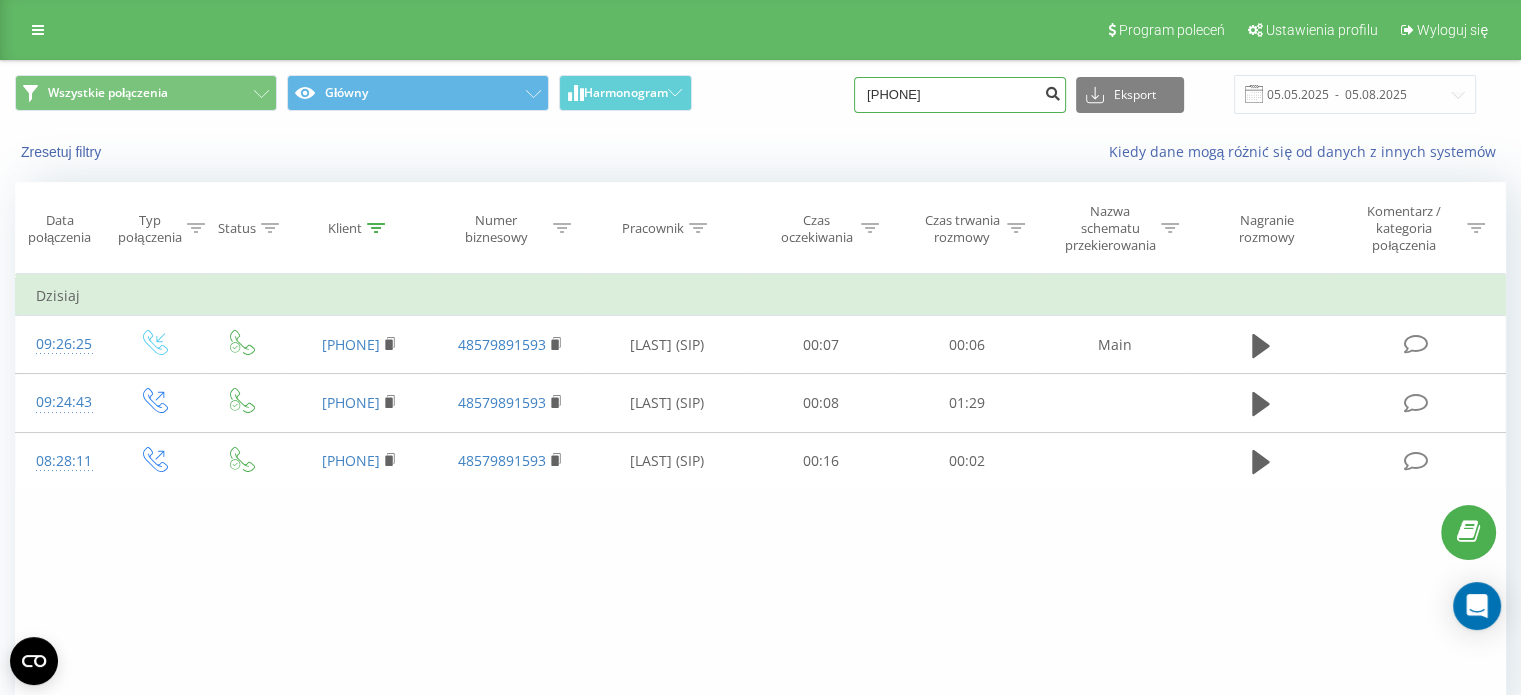 type on "535435588" 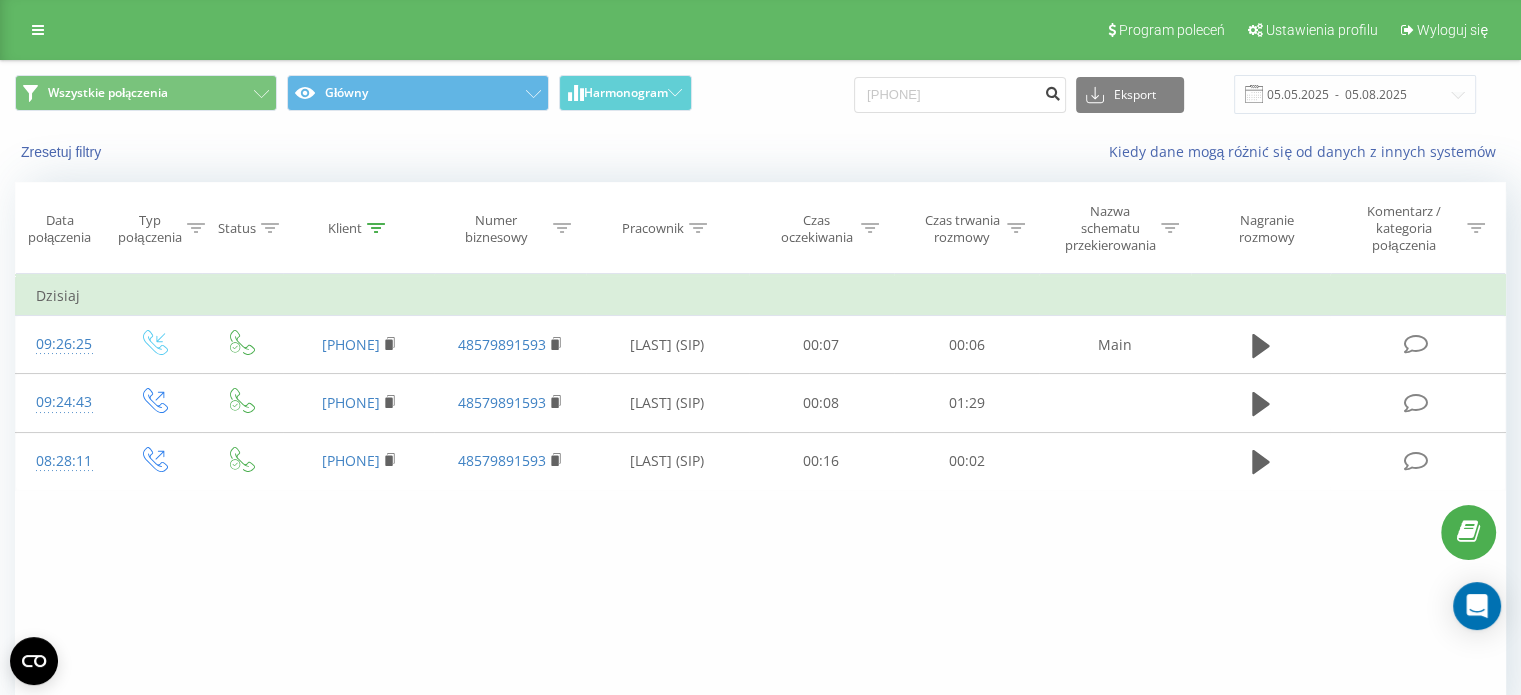 click at bounding box center (1052, 91) 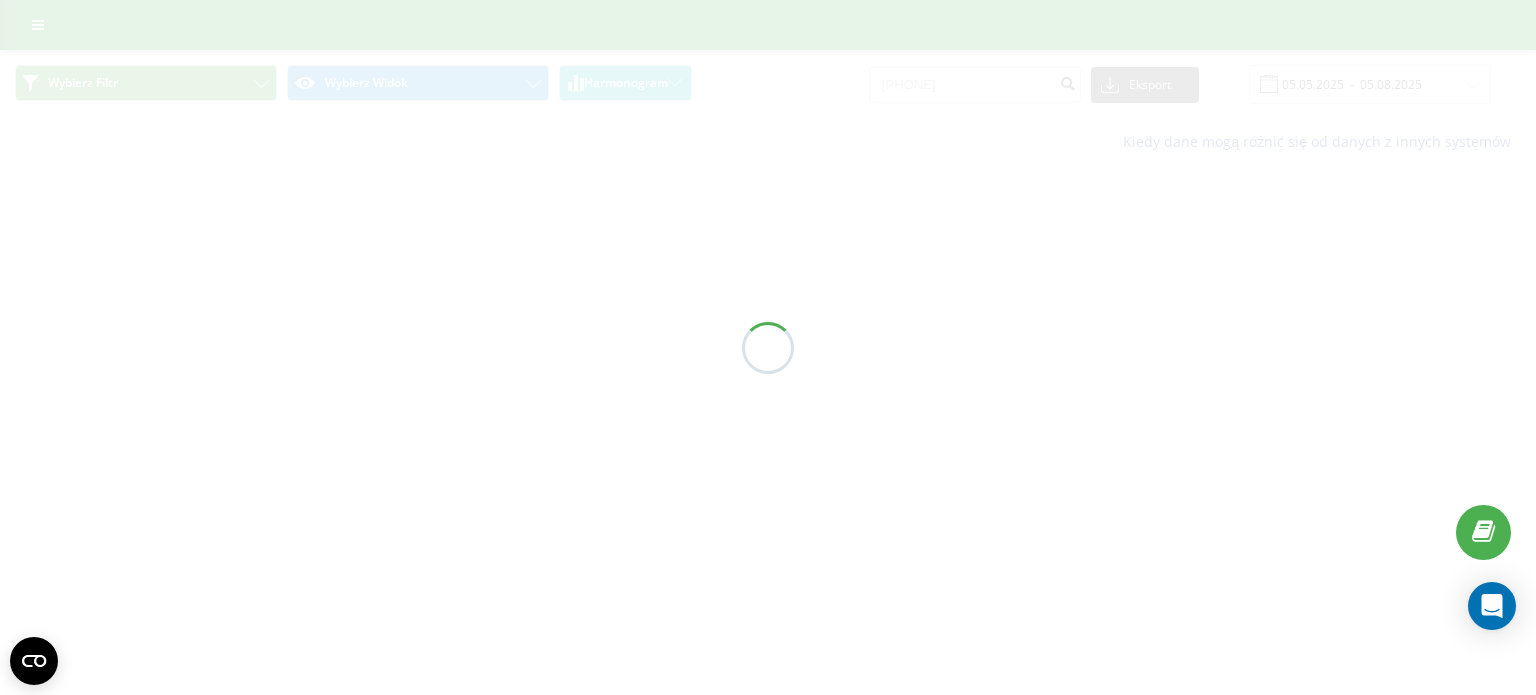 scroll, scrollTop: 0, scrollLeft: 0, axis: both 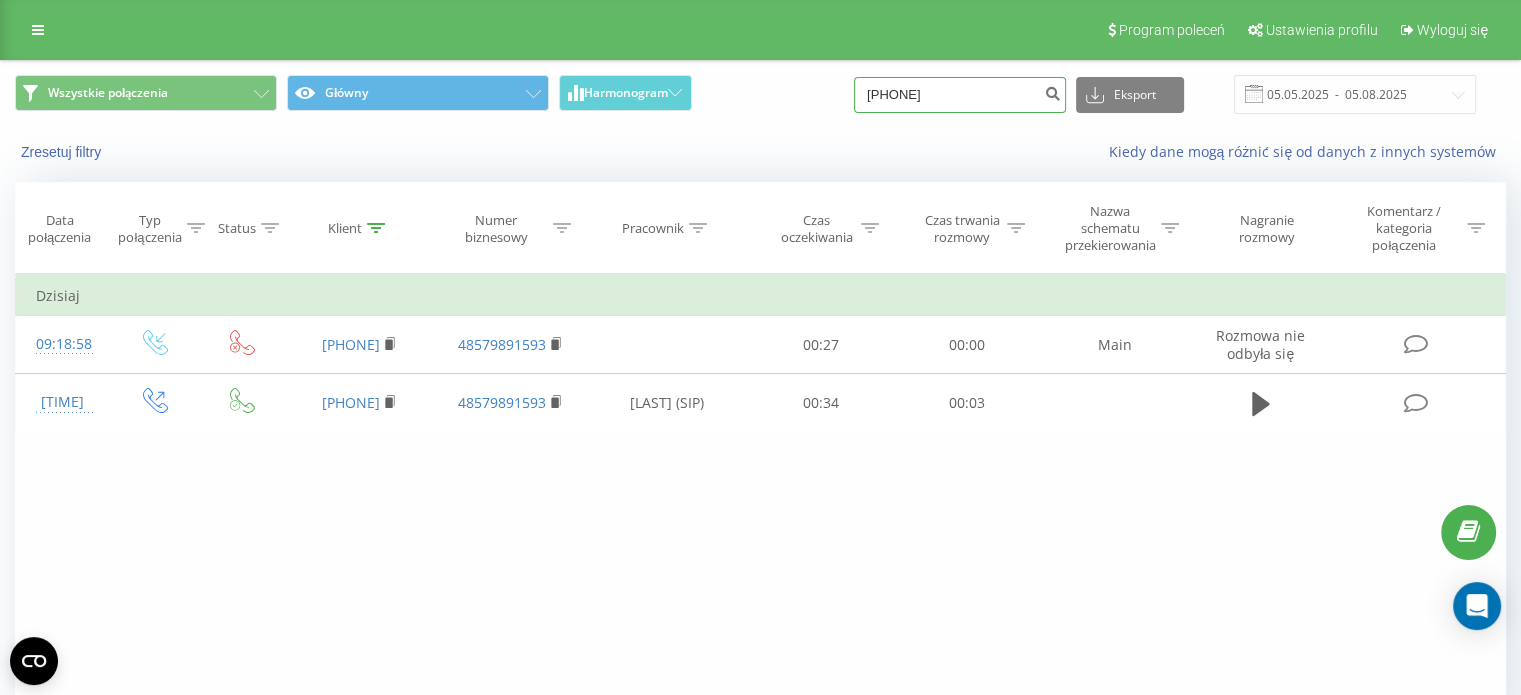 drag, startPoint x: 992, startPoint y: 97, endPoint x: 574, endPoint y: 68, distance: 419.00476 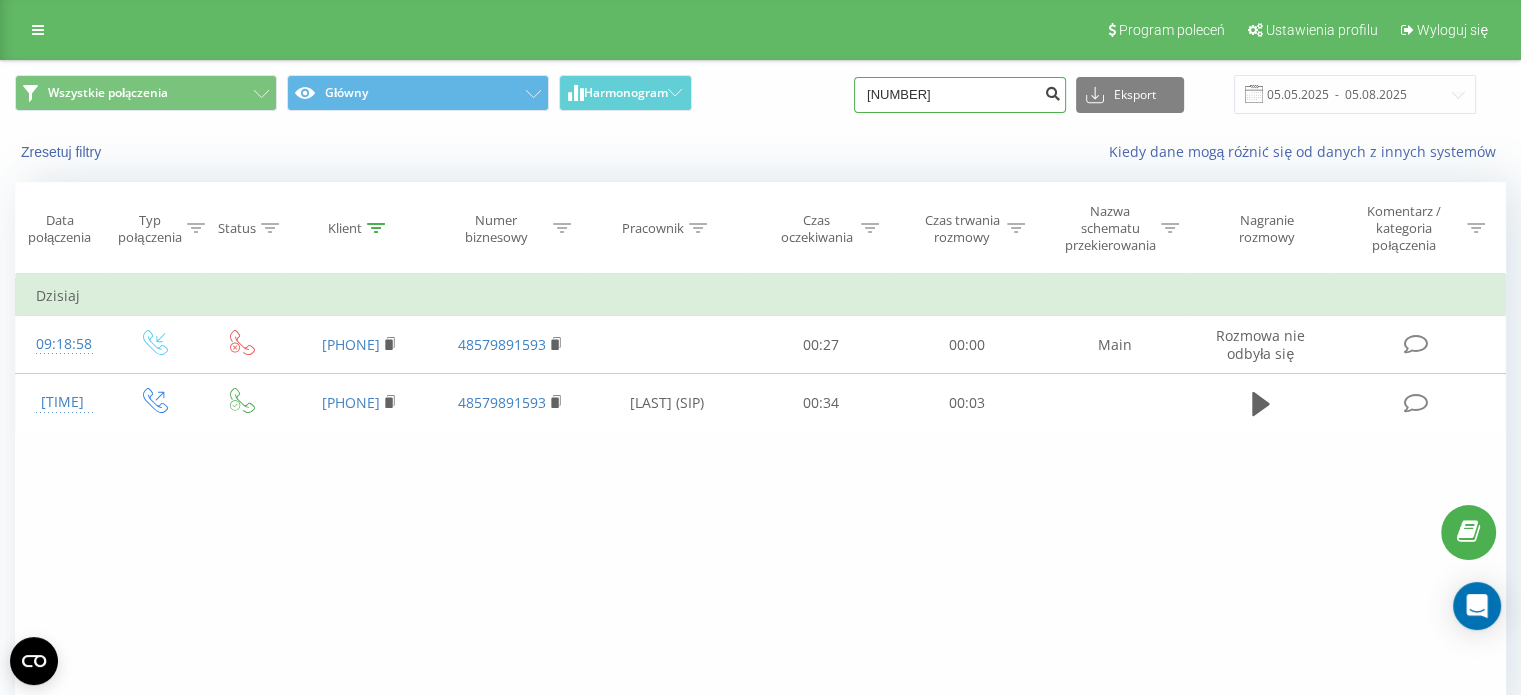 type on "[NUMBER]" 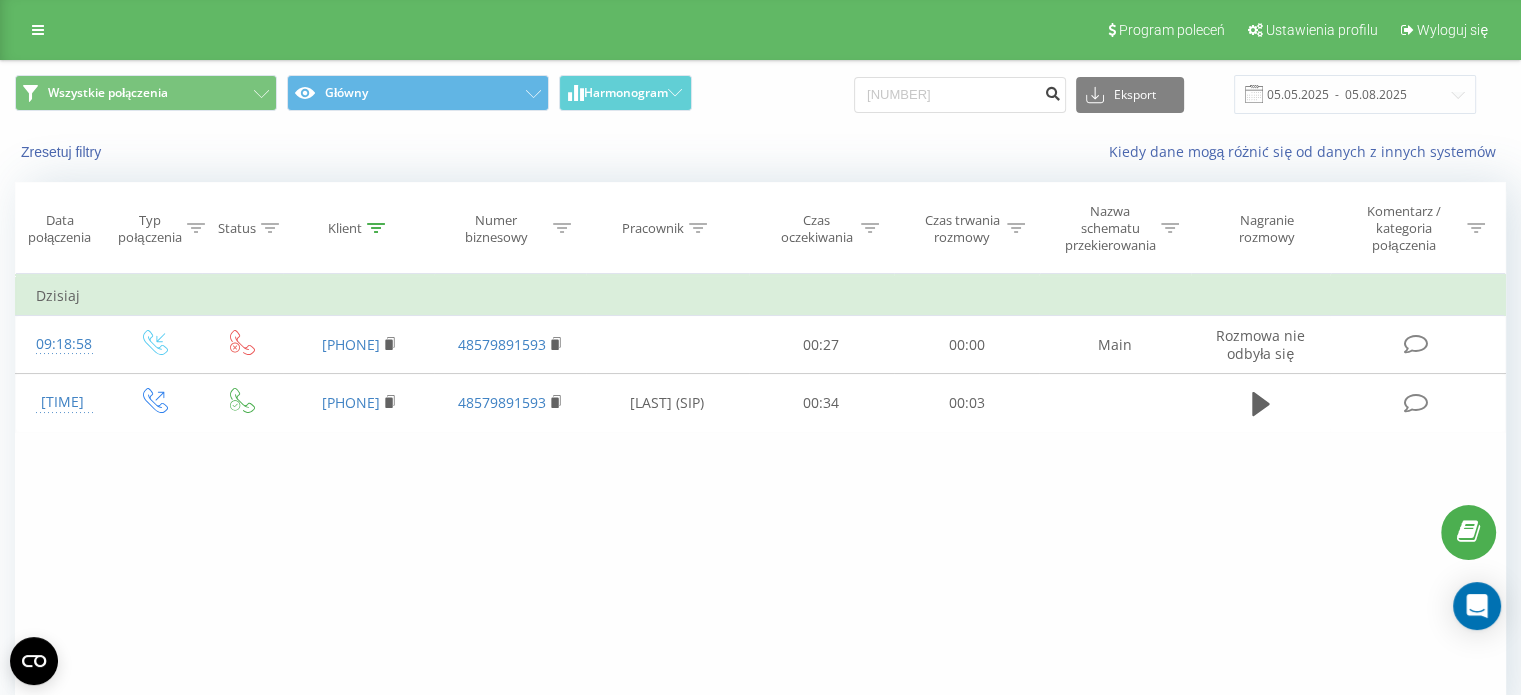 click at bounding box center (1052, 95) 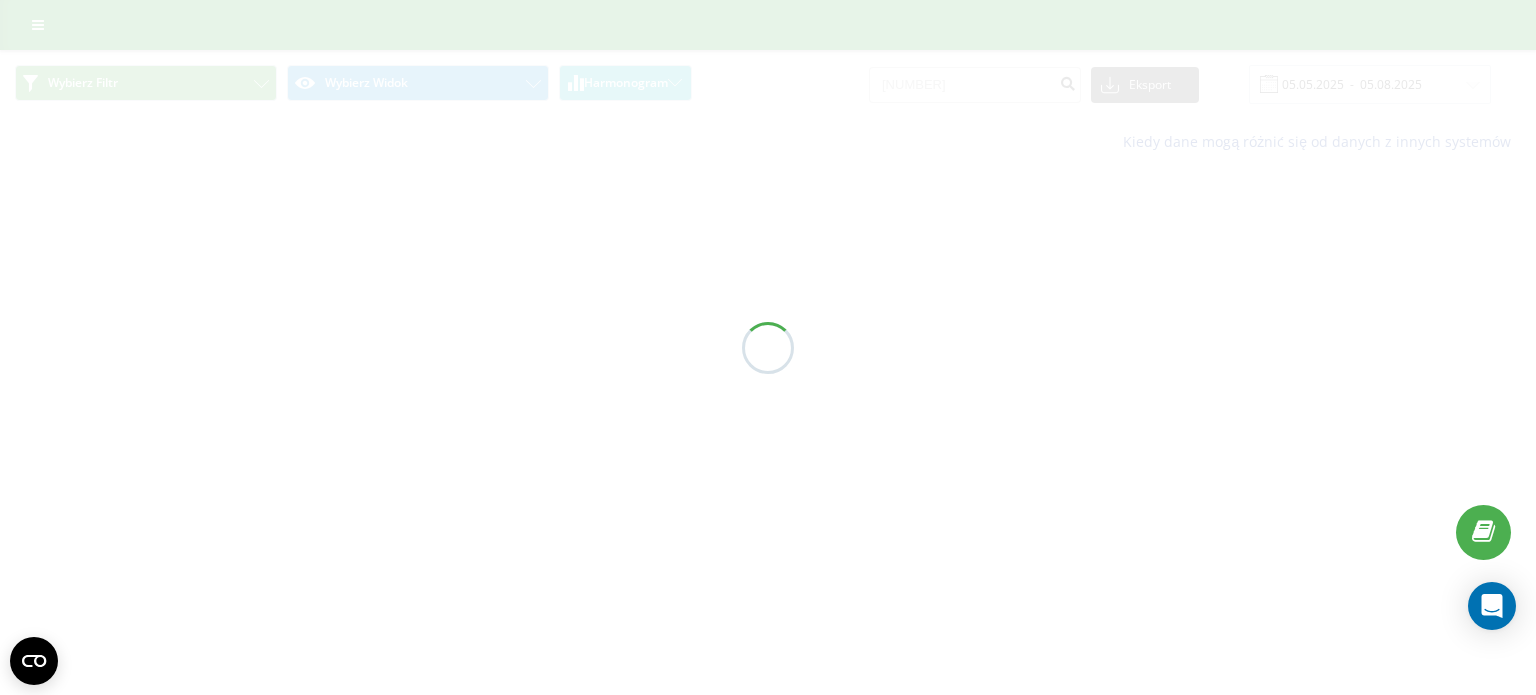 scroll, scrollTop: 0, scrollLeft: 0, axis: both 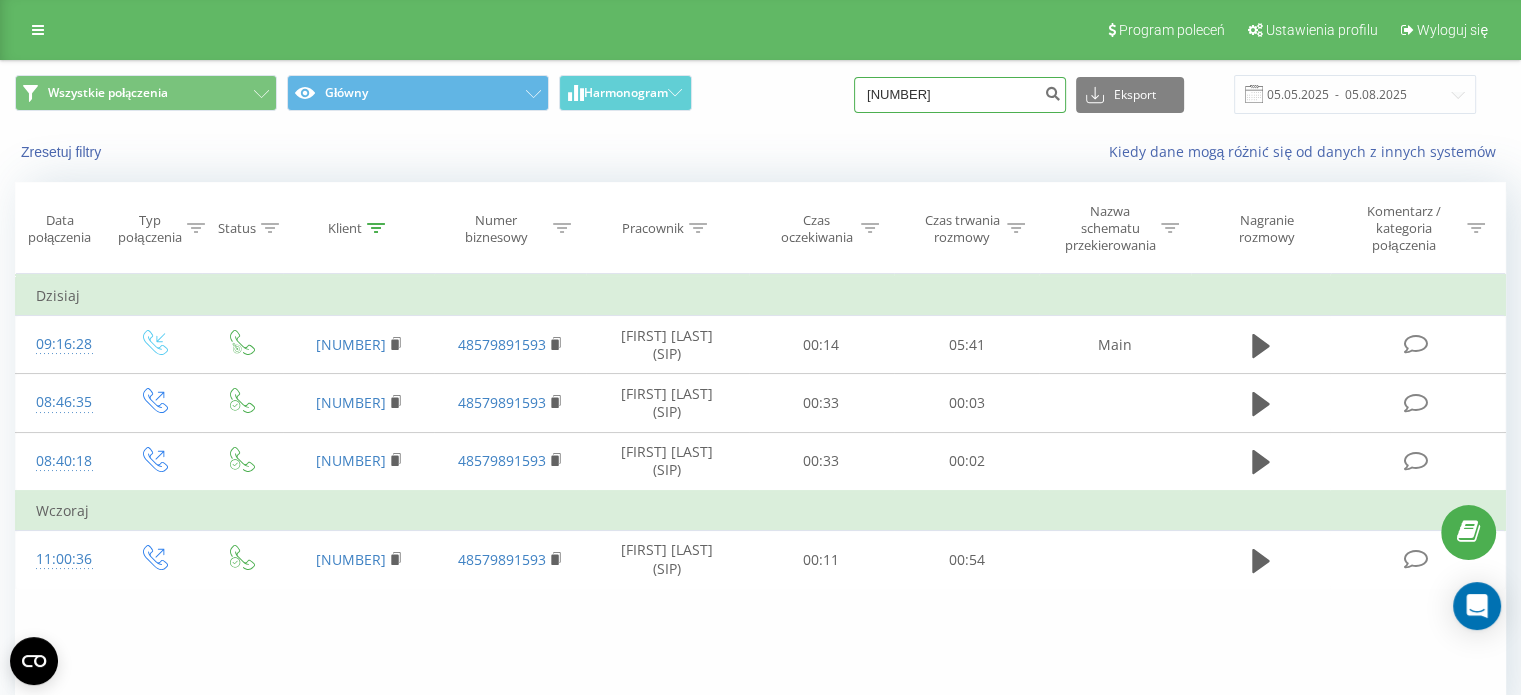 drag, startPoint x: 1013, startPoint y: 91, endPoint x: 609, endPoint y: 3, distance: 413.47308 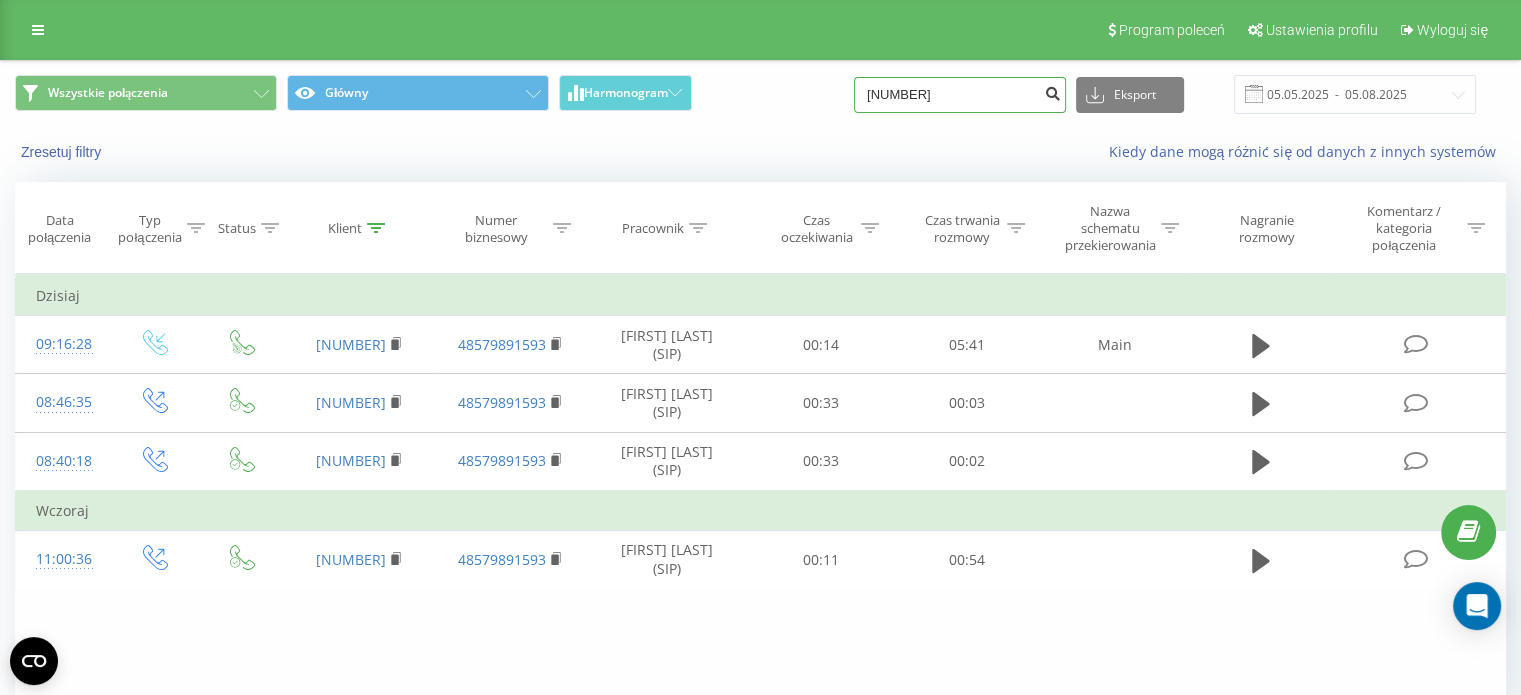 type on "[PHONE]" 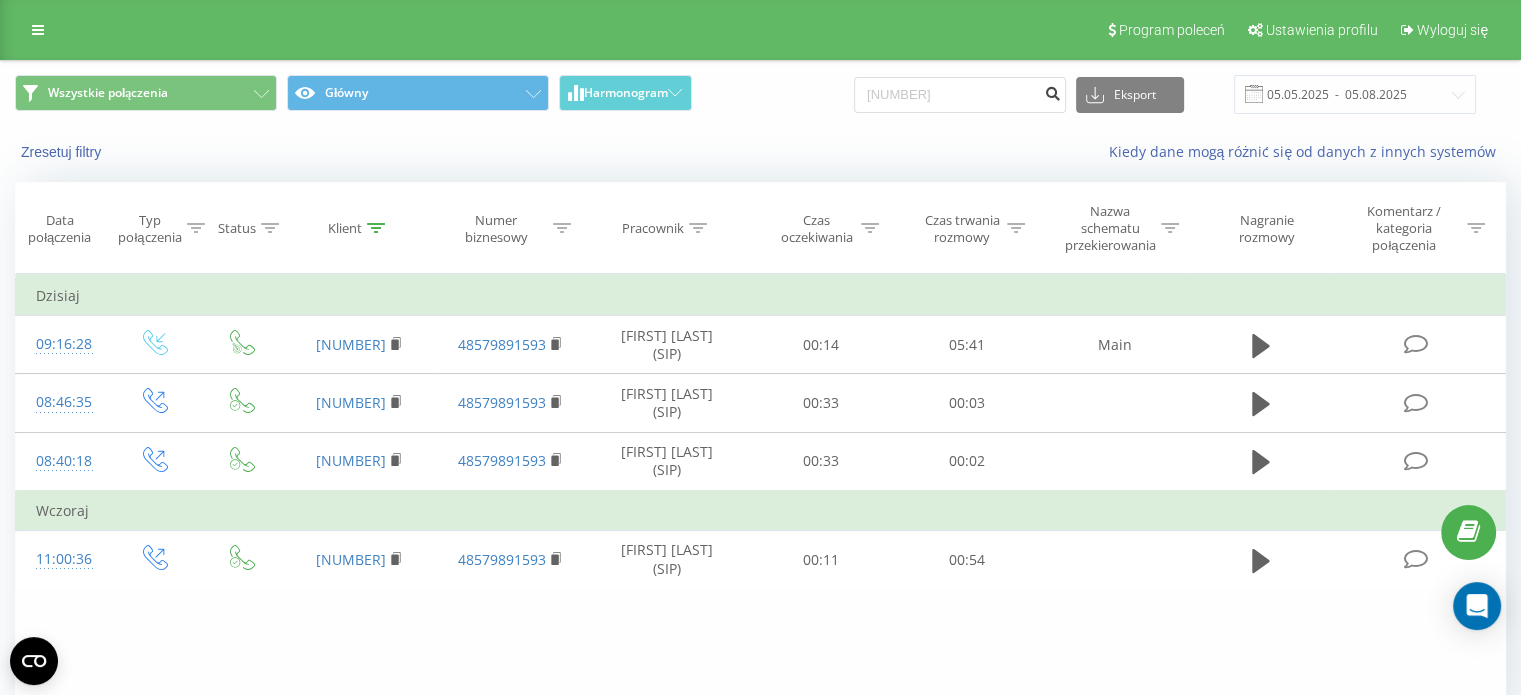 click at bounding box center (1052, 95) 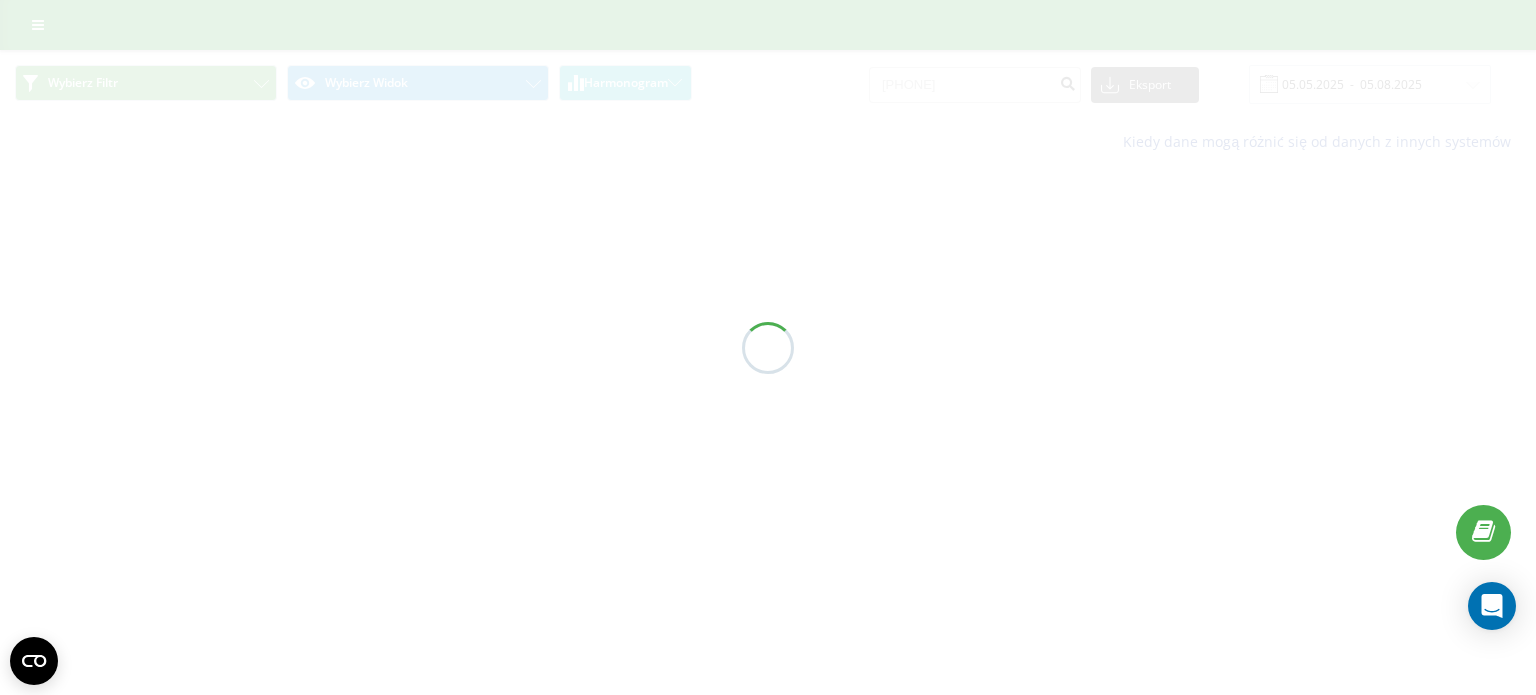 scroll, scrollTop: 0, scrollLeft: 0, axis: both 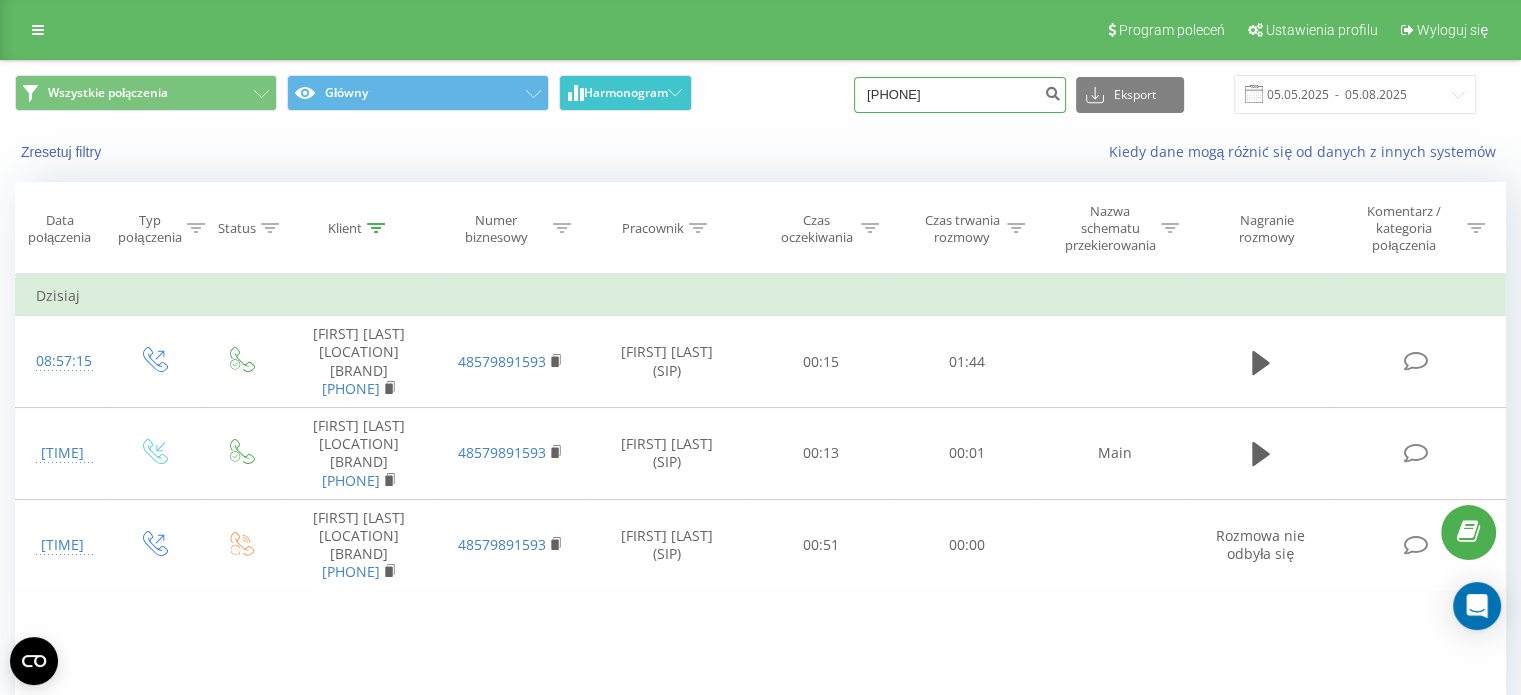 drag, startPoint x: 990, startPoint y: 111, endPoint x: 658, endPoint y: 106, distance: 332.03766 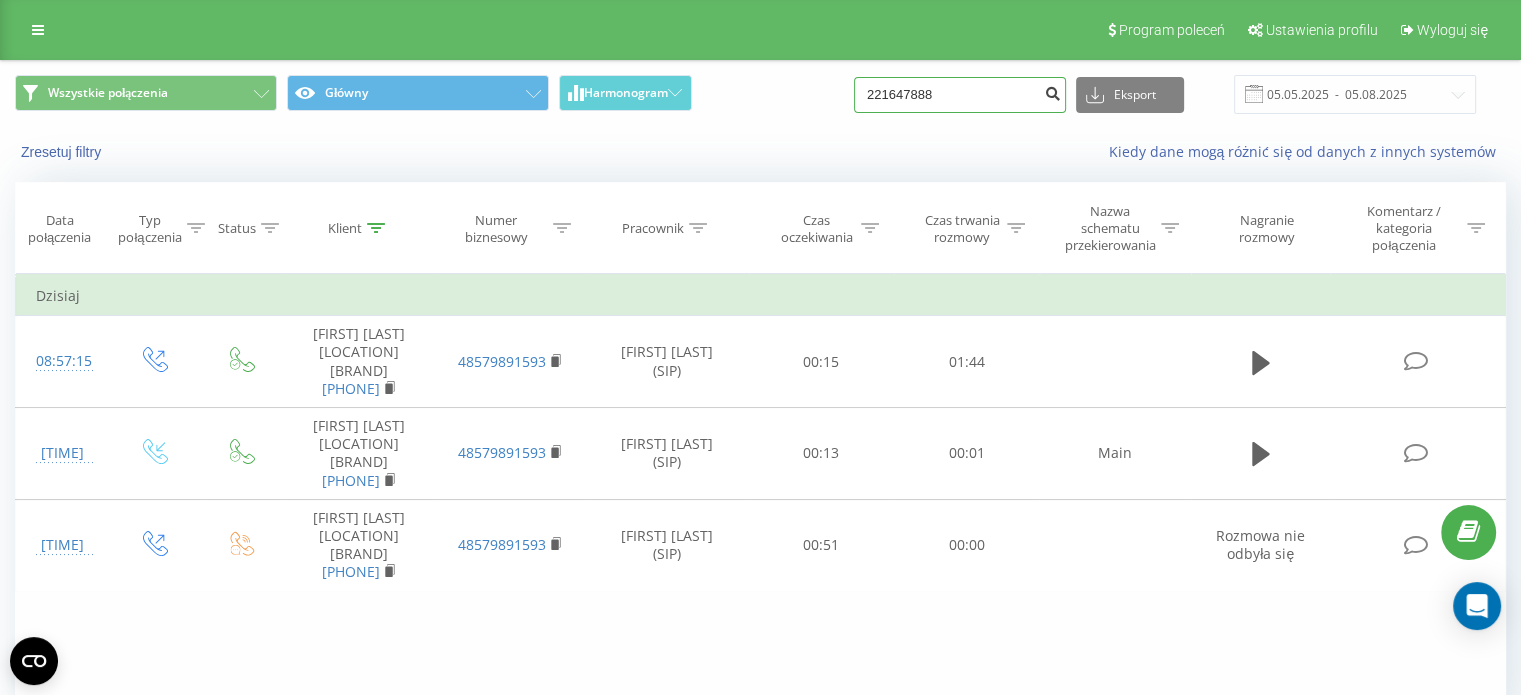 type on "221647888" 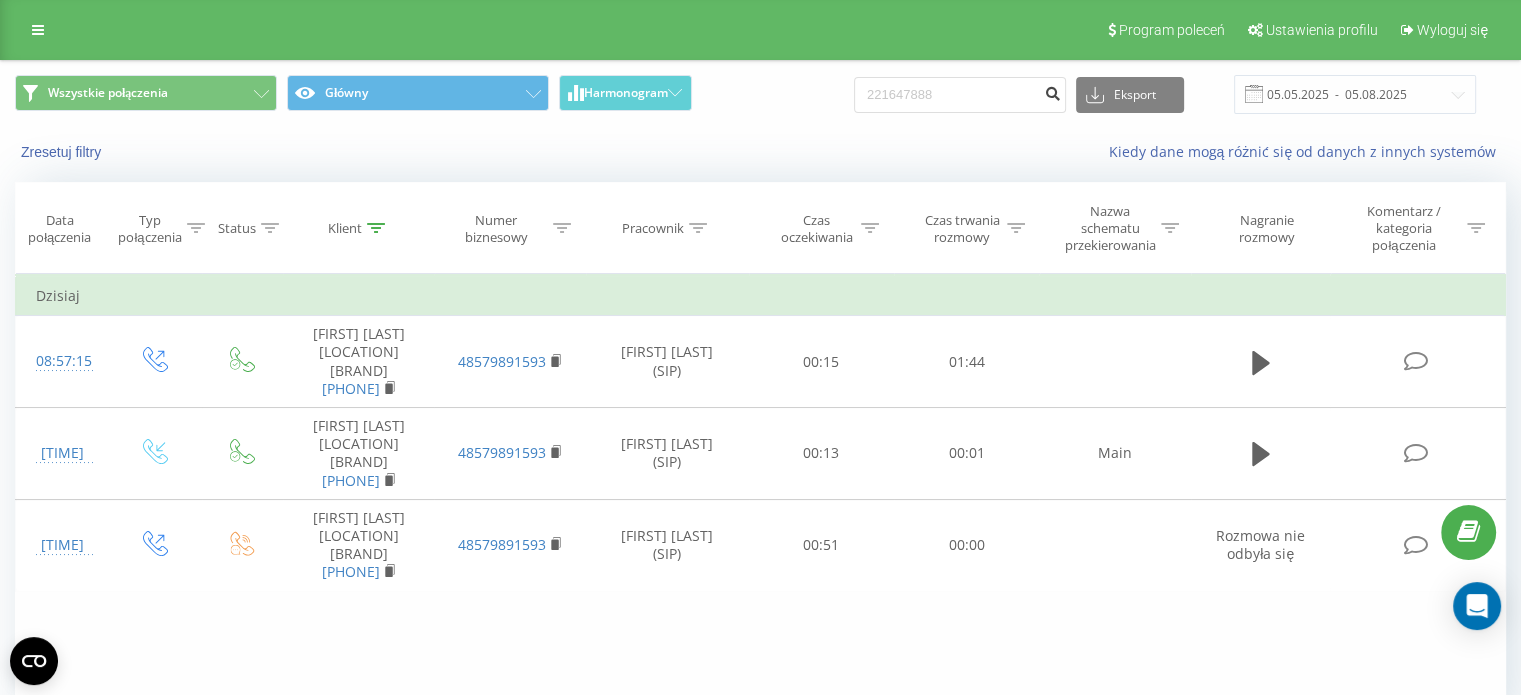 click at bounding box center [1052, 95] 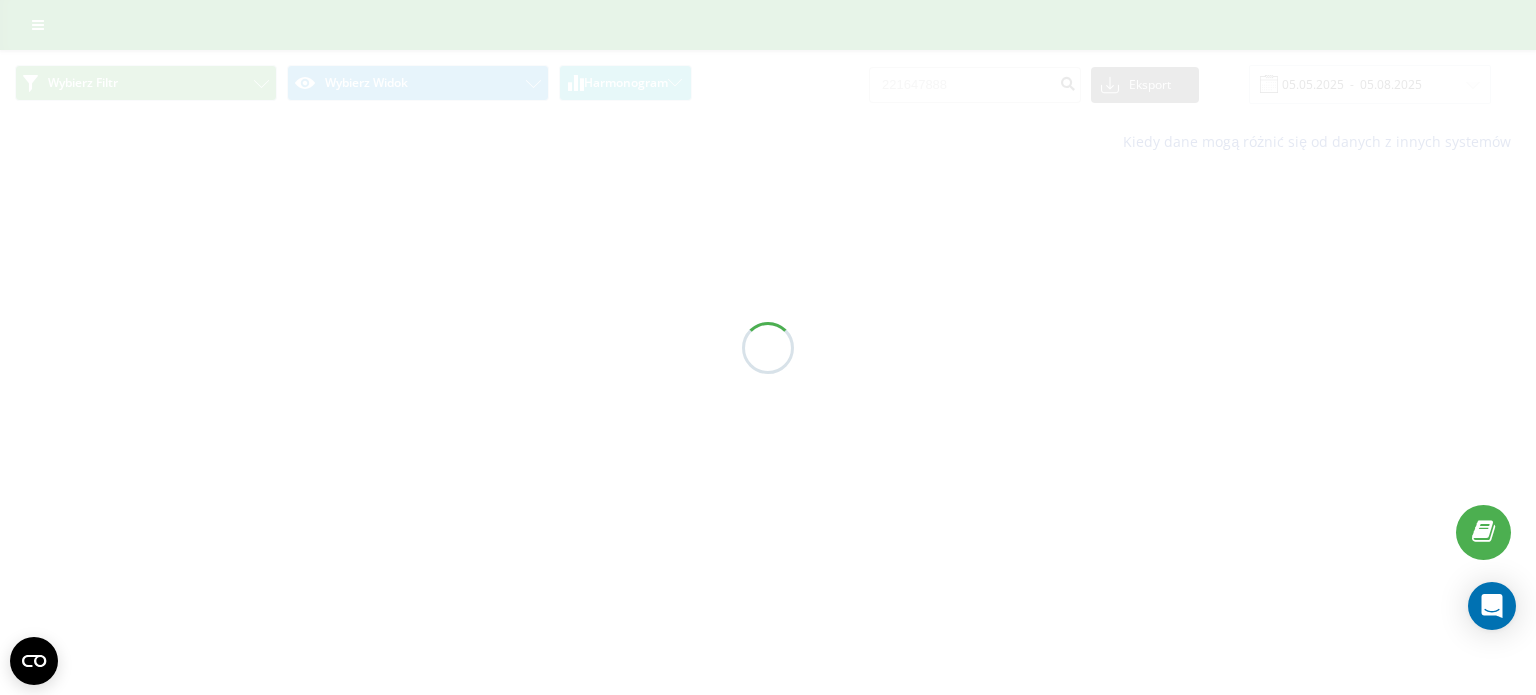 scroll, scrollTop: 0, scrollLeft: 0, axis: both 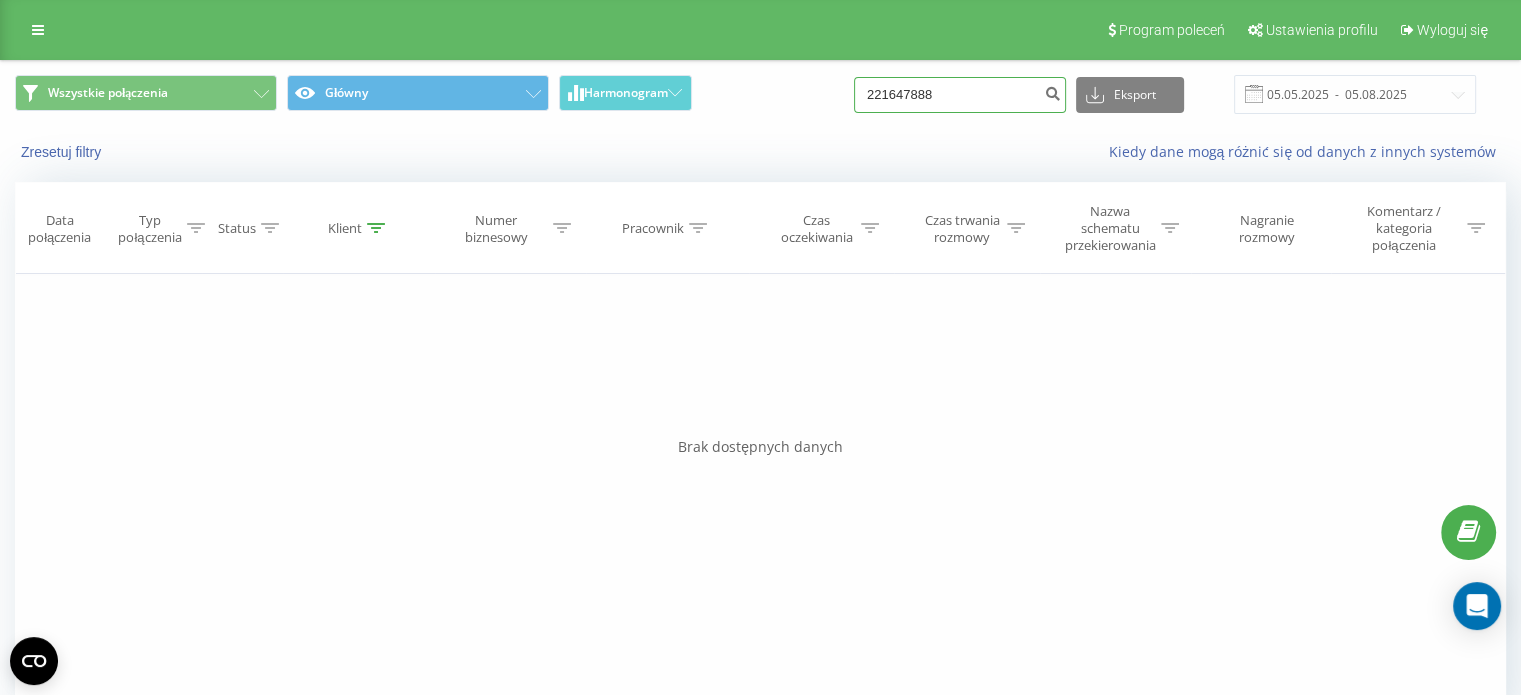 drag, startPoint x: 1004, startPoint y: 94, endPoint x: 17, endPoint y: 275, distance: 1003.45905 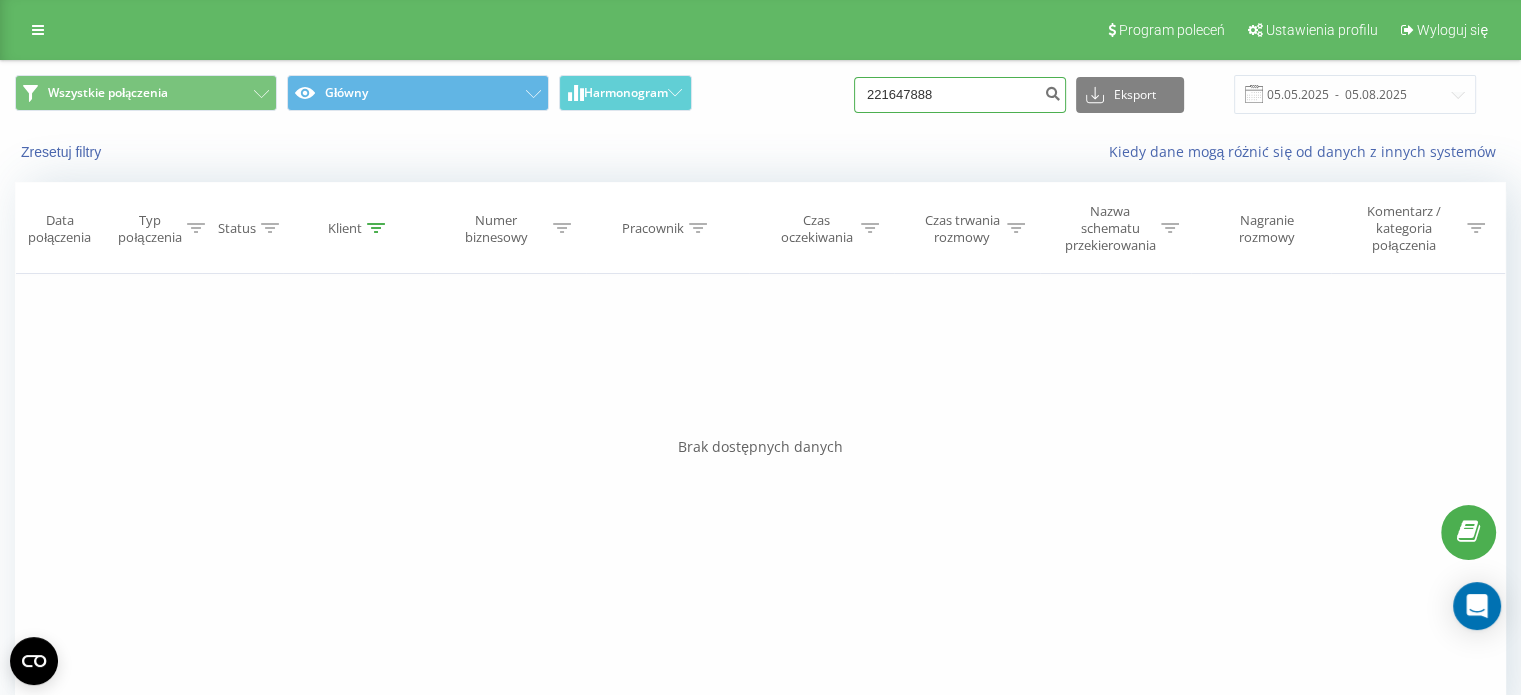 click on "Wszystkie połączenia Główny Harmonogram [PHONE] Eksport .csv .xls .xlsx [DATE]  -  [DATE] Zresetuj filtry Kiedy dane mogą różnić się od danych z innych systemów Data połączenia Typ połączenia Status Klient Numer biznesowy Pracownik Czas oczekiwania Czas trwania rozmowy Nazwa schematu przekierowania Nagranie rozmowy Komentarz / kategoria połączenia Filtruj według warunków Jest równe Wprowadź wartość Anuluj OK Filtruj według warunków Jest równe Wprowadź wartość Anuluj OK Filtruj według warunków Zawiera Anuluj OK Filtruj według warunków Zawiera Anuluj OK Filtruj według warunków Zawiera Anuluj OK Filtruj według warunków Jest równe Anuluj OK Filtruj według warunków Jest równe Anuluj OK Filtruj według warunków Zawiera Anuluj OK Filtruj według warunków Jest równe Wprowadź wartość Anuluj OK Brak dostępnych danych" at bounding box center [760, 400] 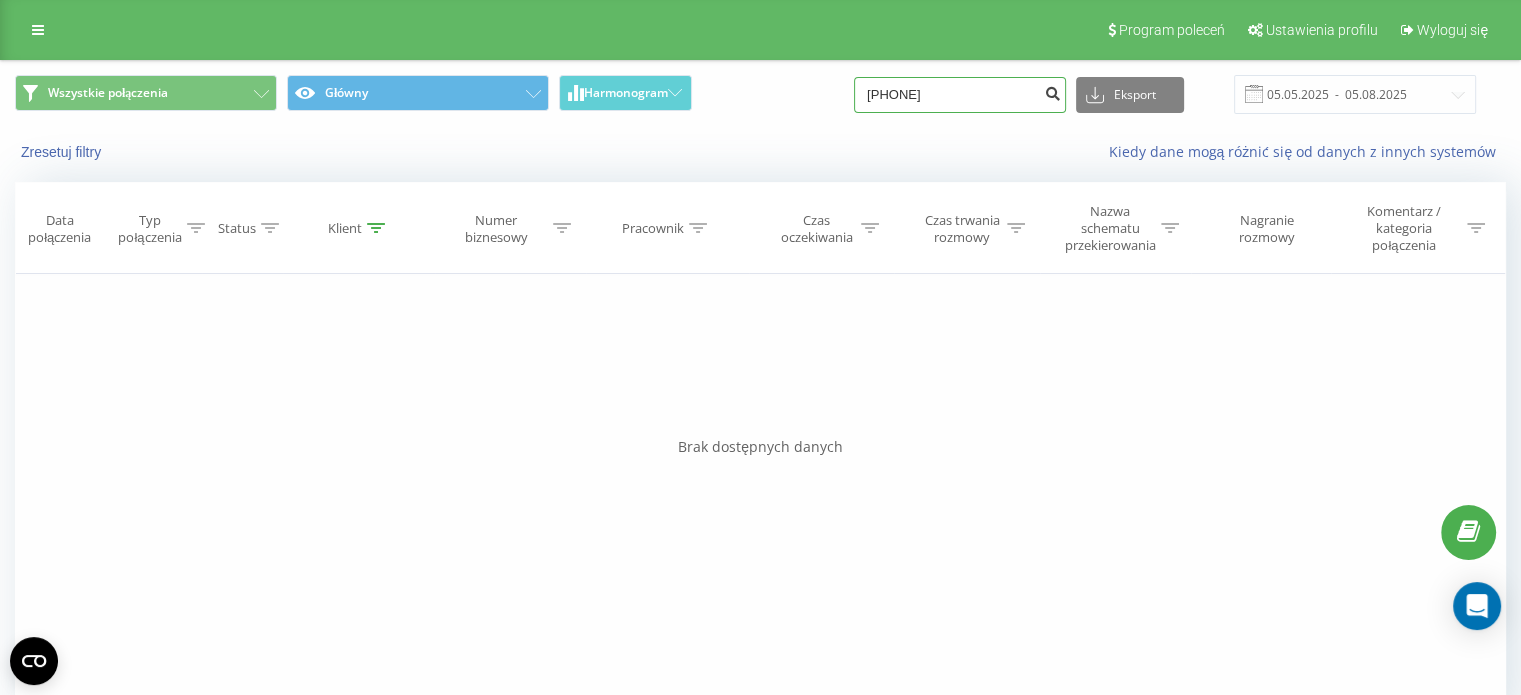 type on "[PHONE]" 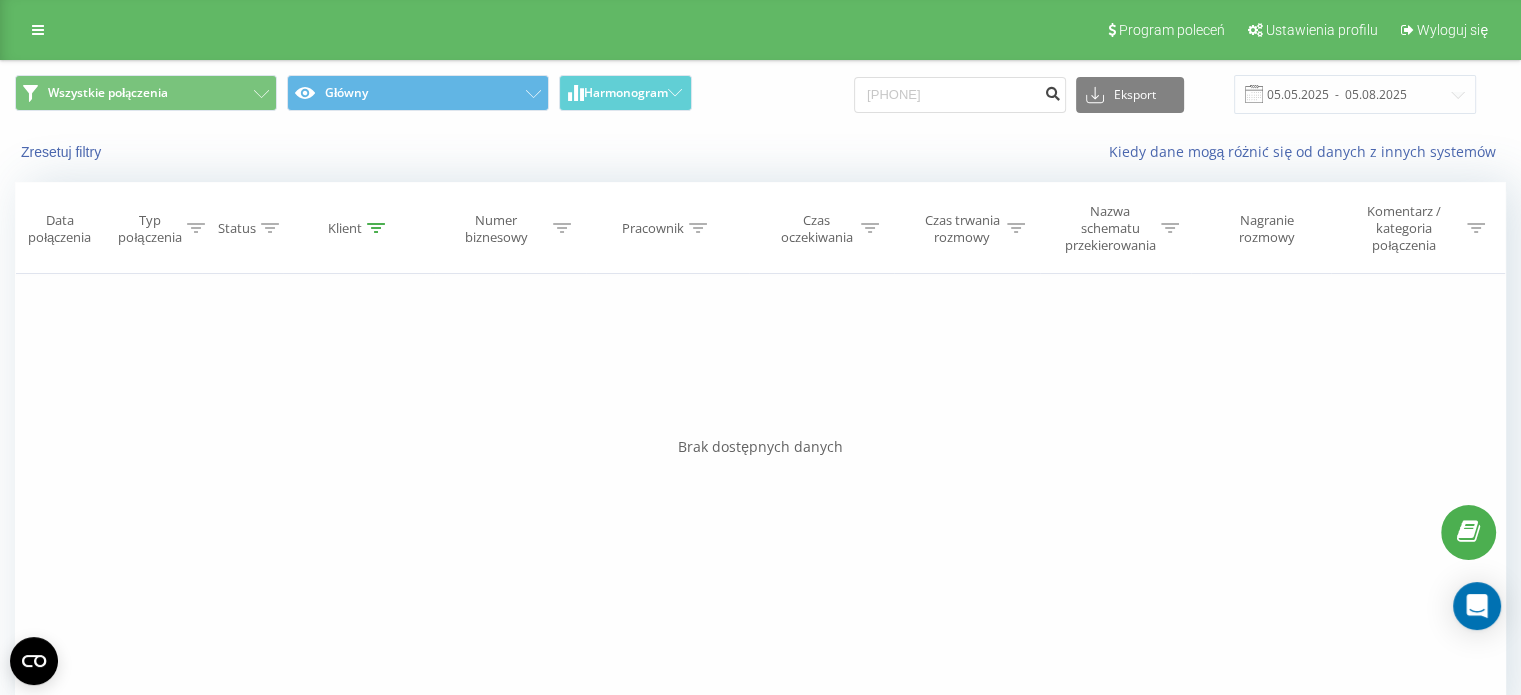 click at bounding box center (1052, 91) 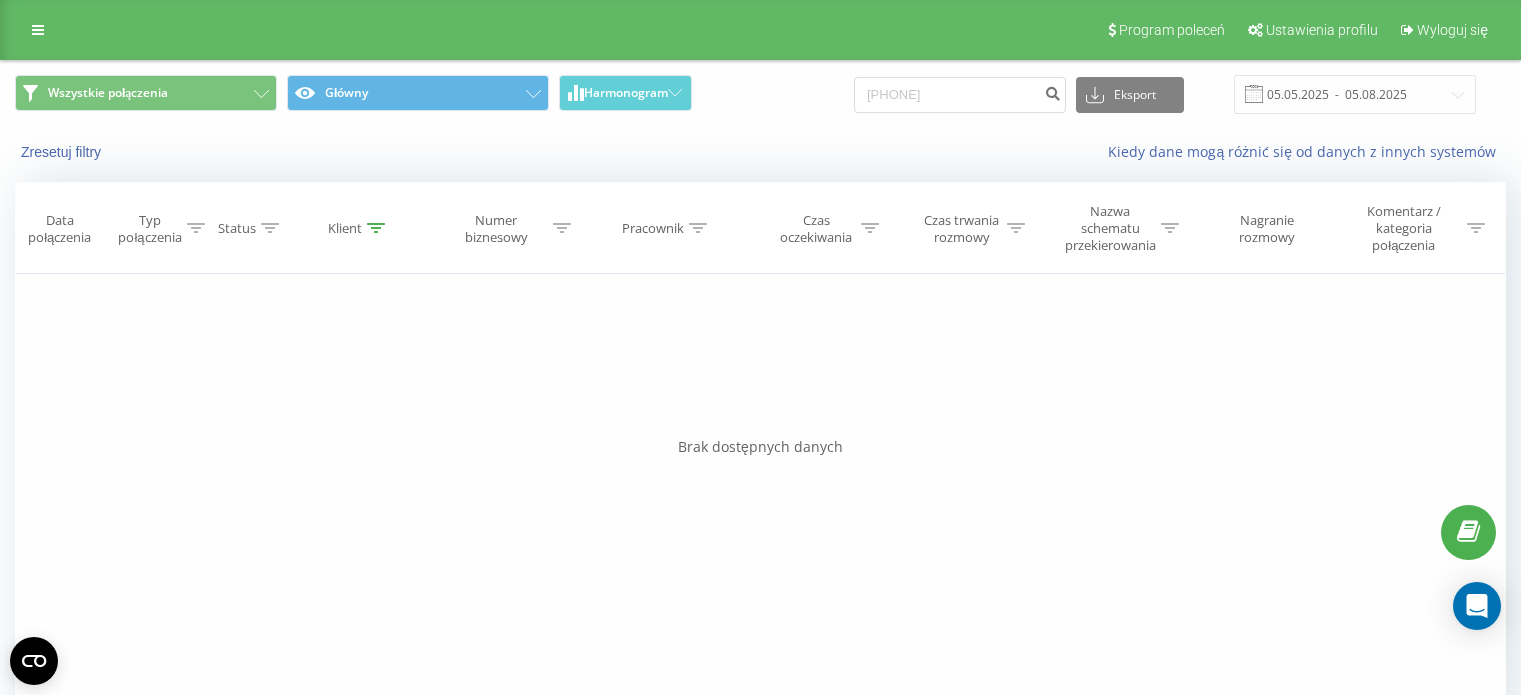 scroll, scrollTop: 0, scrollLeft: 0, axis: both 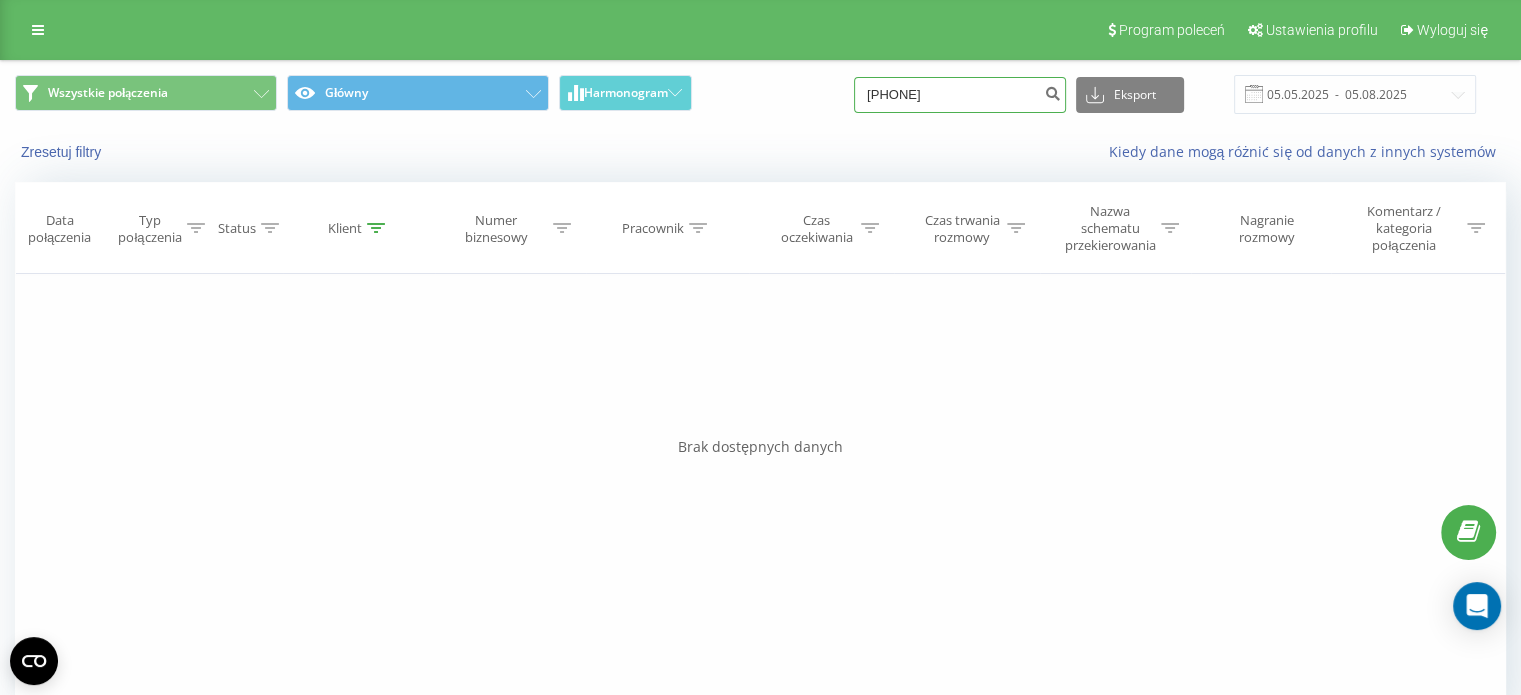 drag, startPoint x: 901, startPoint y: 115, endPoint x: 752, endPoint y: 321, distance: 254.23808 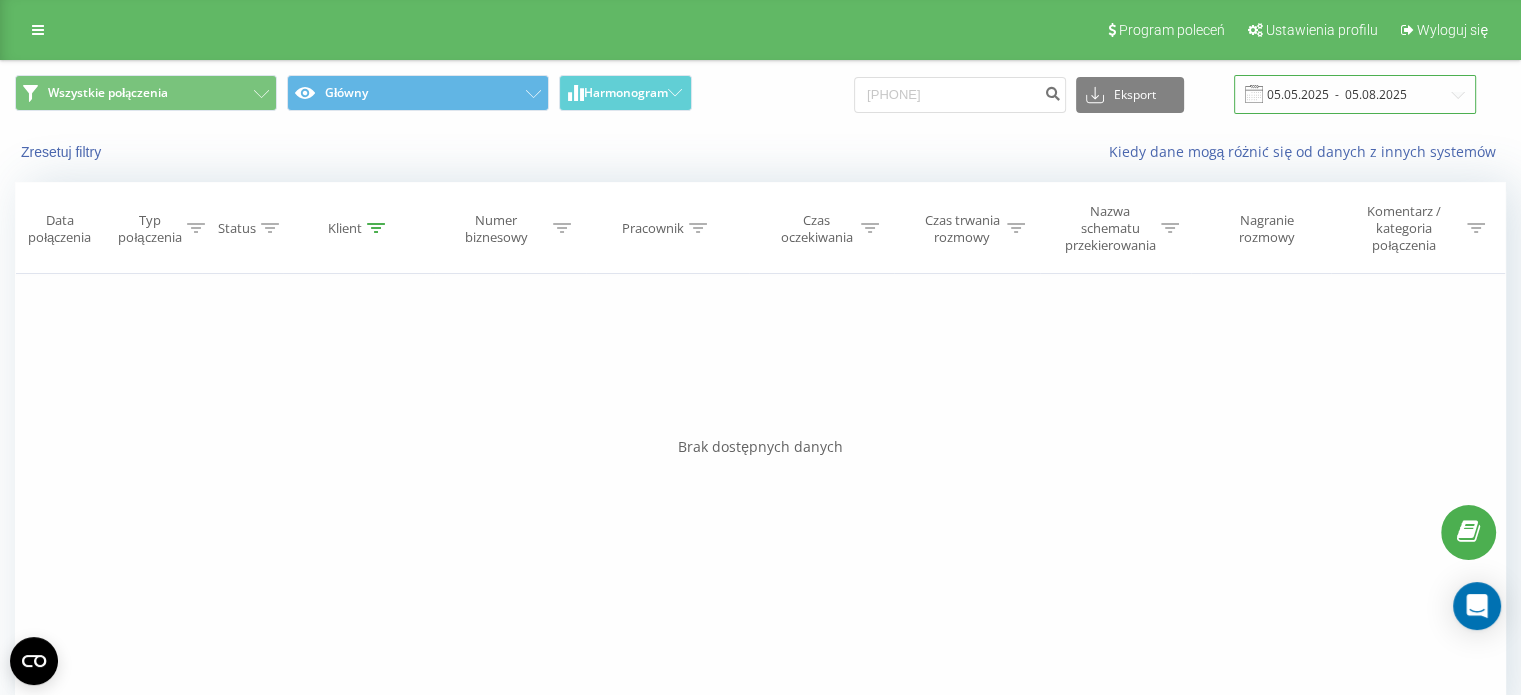 click on "05.05.2025  -  05.08.2025" at bounding box center [1355, 94] 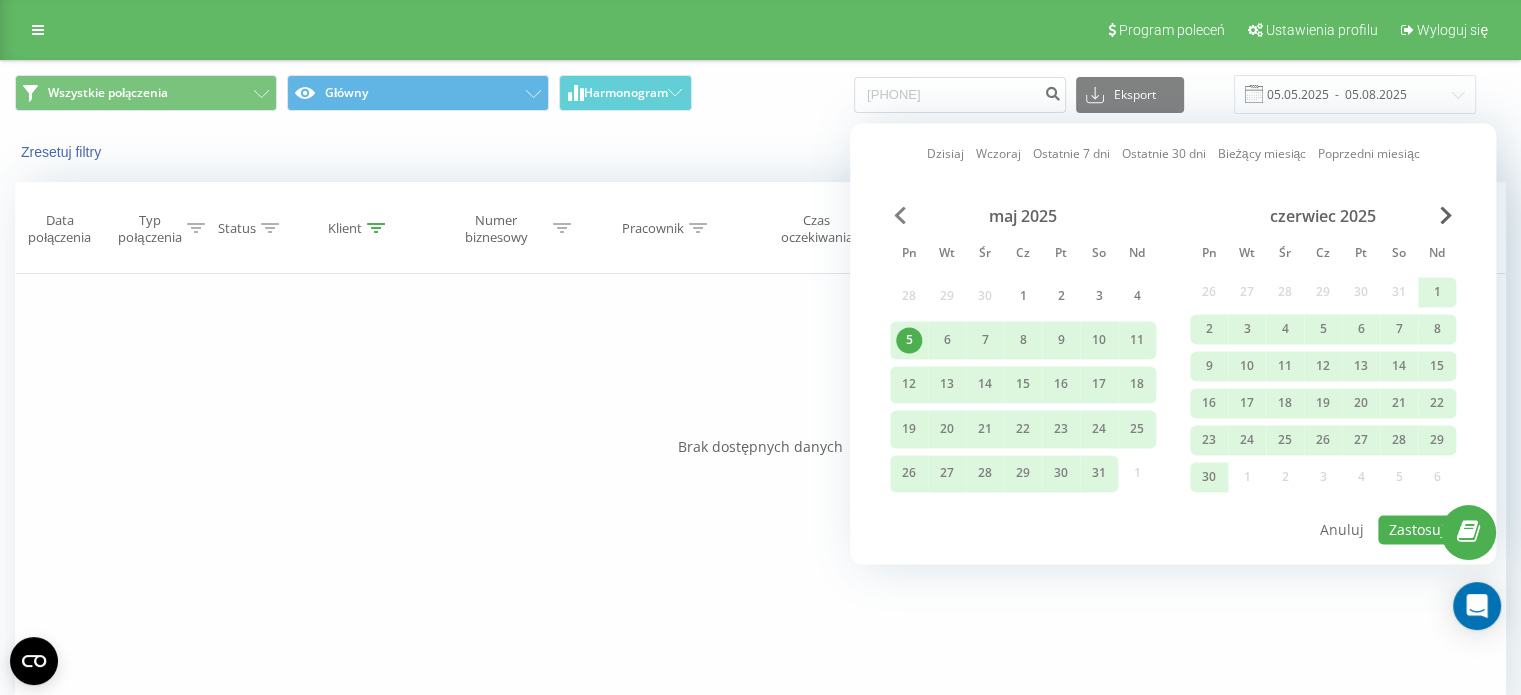 click at bounding box center (900, 215) 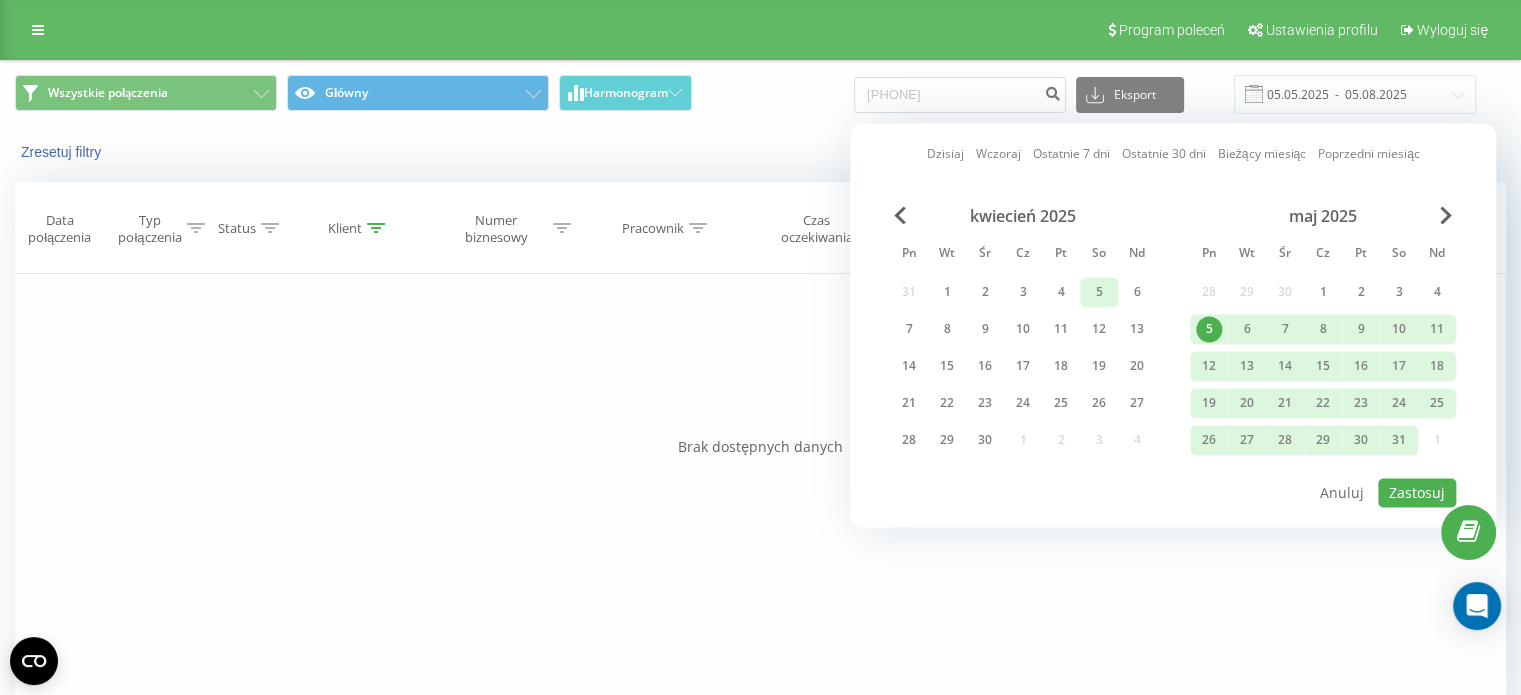 click on "5" at bounding box center [1099, 292] 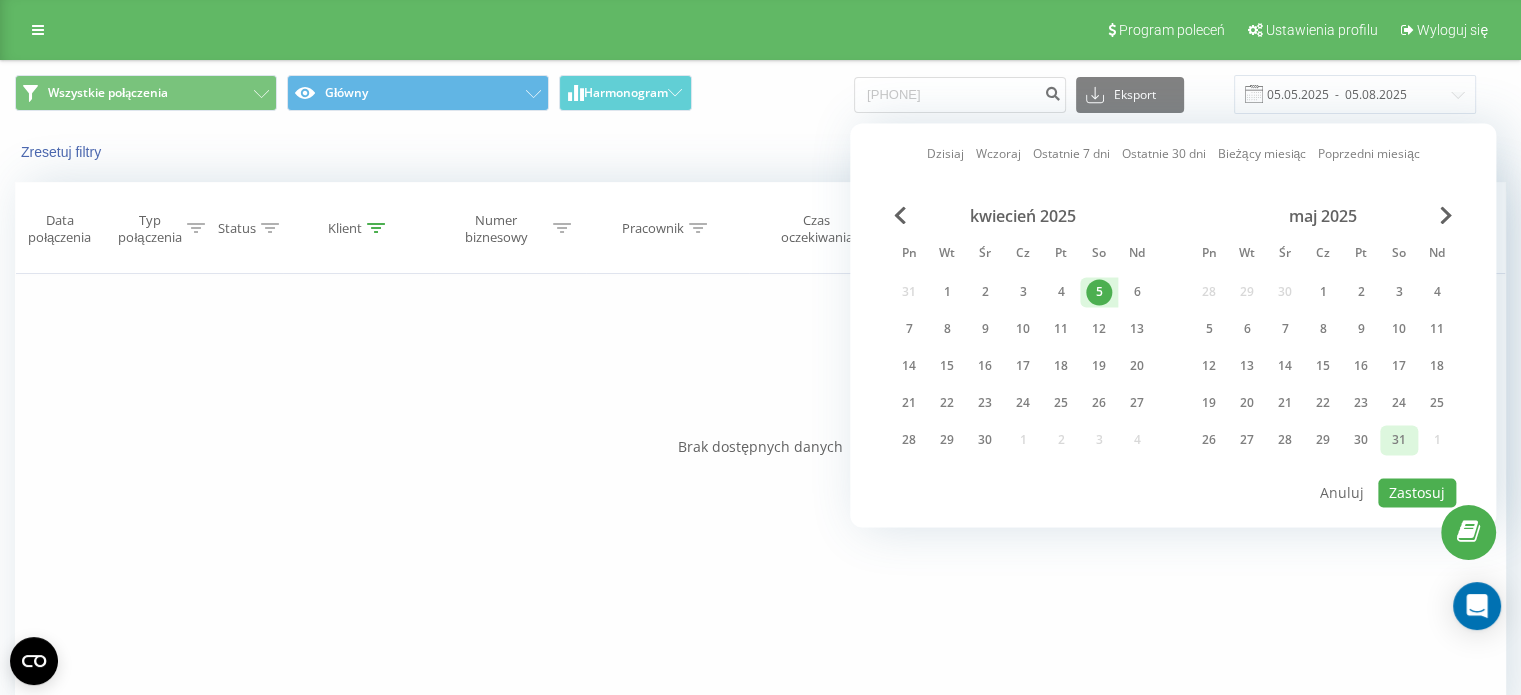 click on "31" at bounding box center (1399, 440) 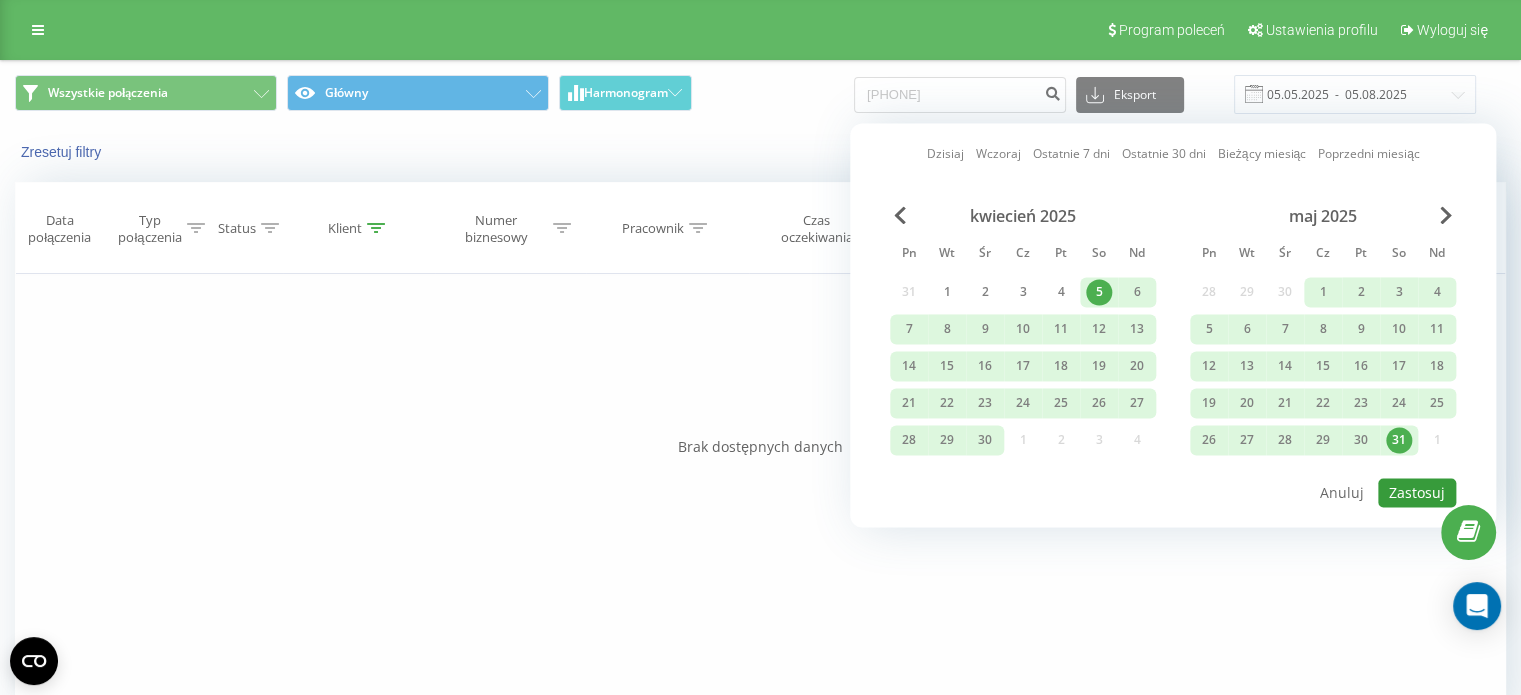 click on "Zastosuj" at bounding box center [1417, 492] 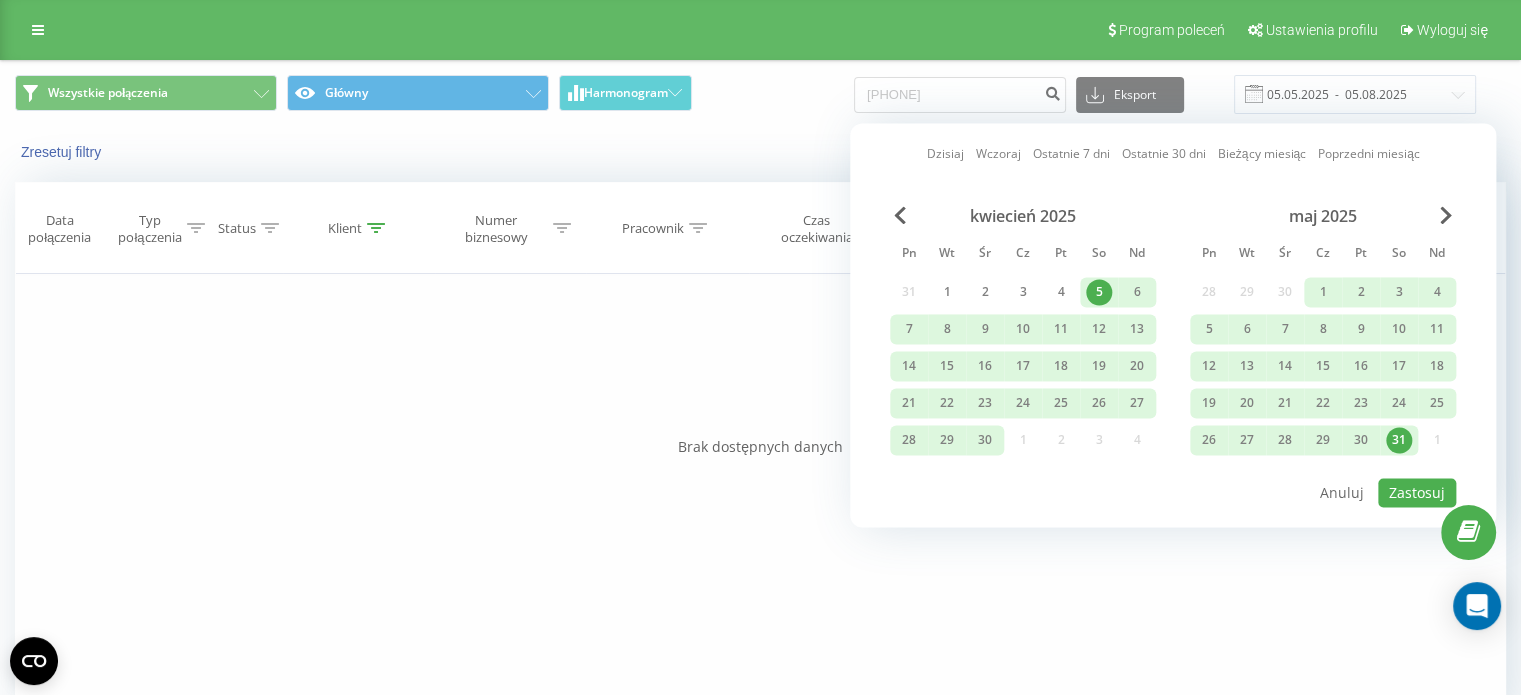 type on "[DATE]  -  [DATE]" 